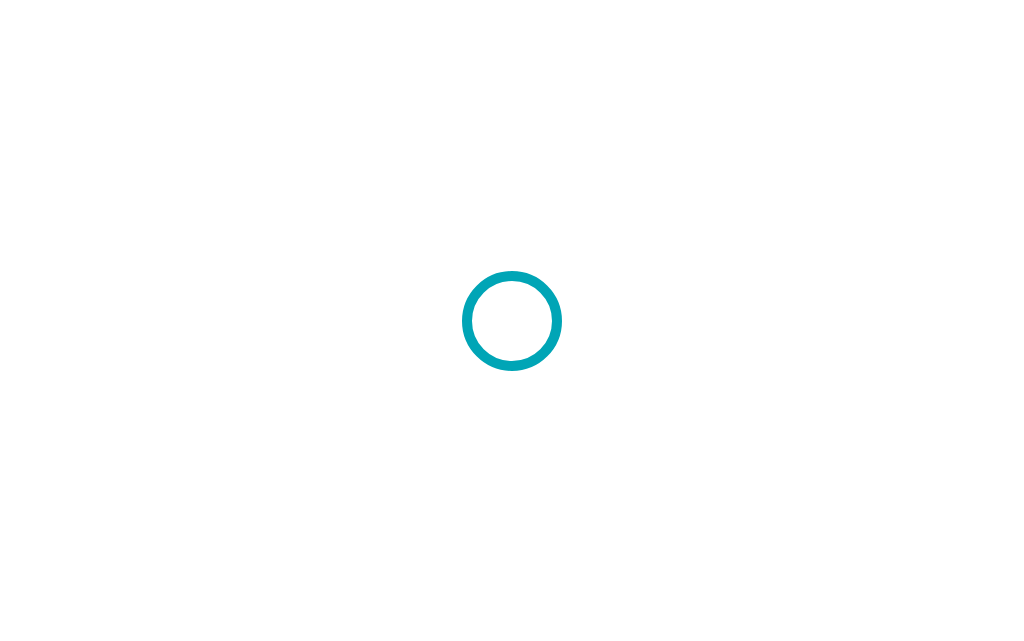 scroll, scrollTop: 0, scrollLeft: 0, axis: both 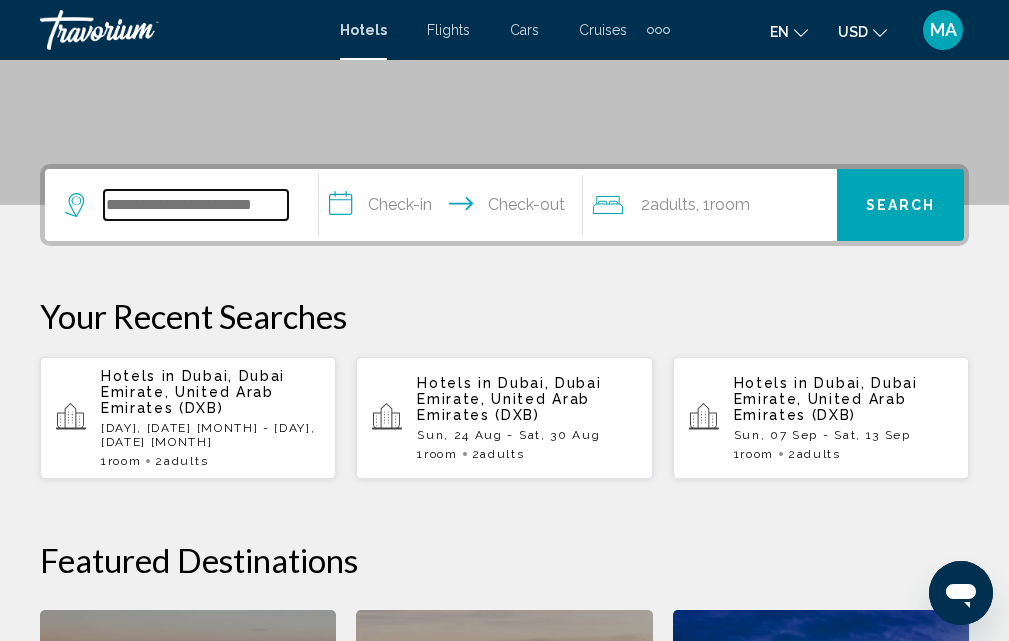 click at bounding box center (196, 205) 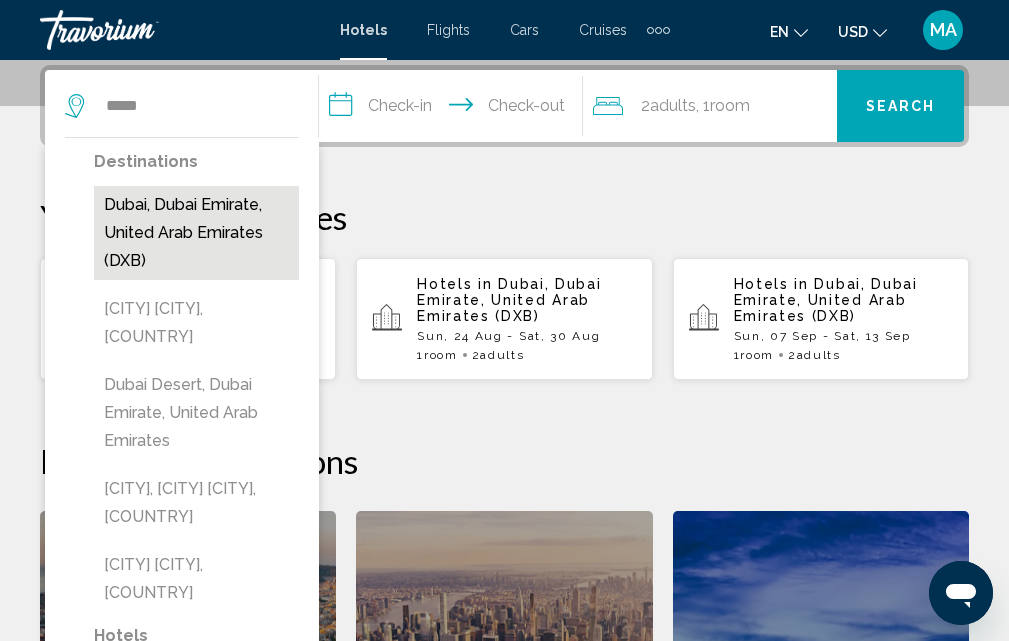 click on "Dubai, Dubai Emirate, United Arab Emirates (DXB)" at bounding box center [196, 233] 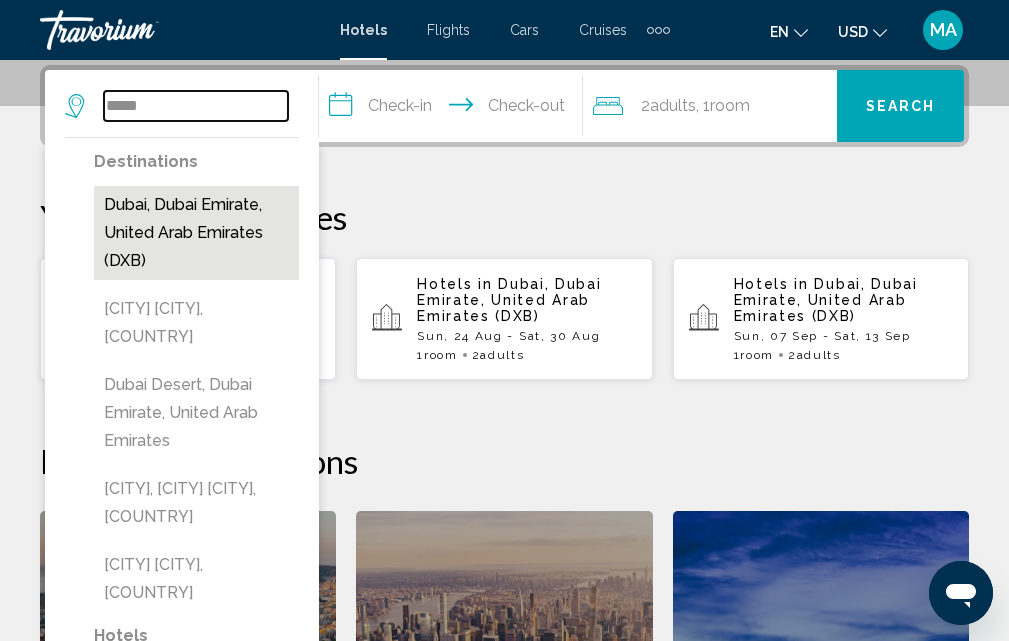 type on "**********" 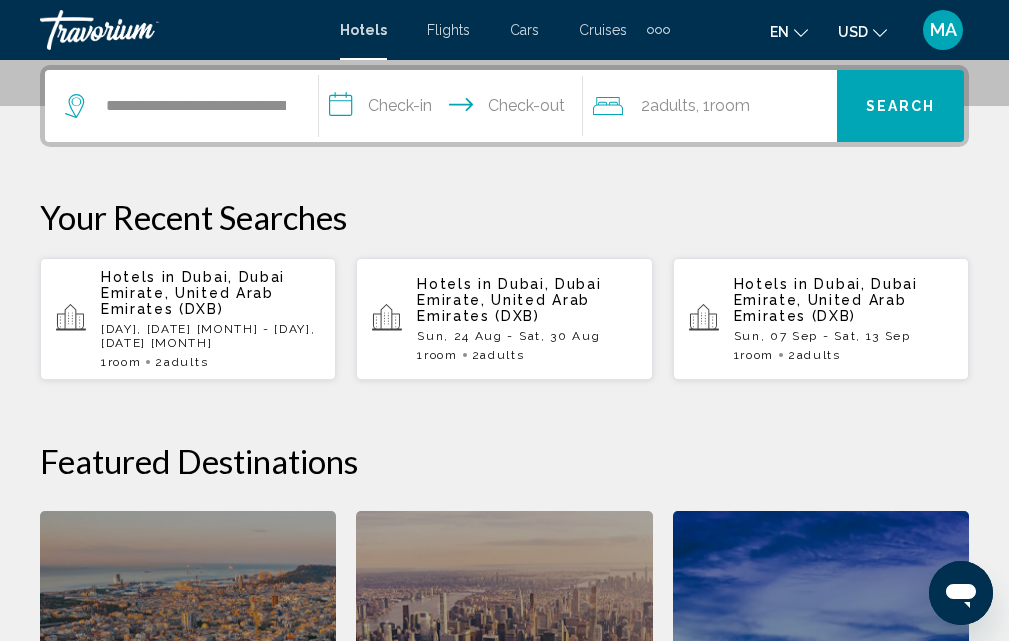 click on "**********" at bounding box center (455, 109) 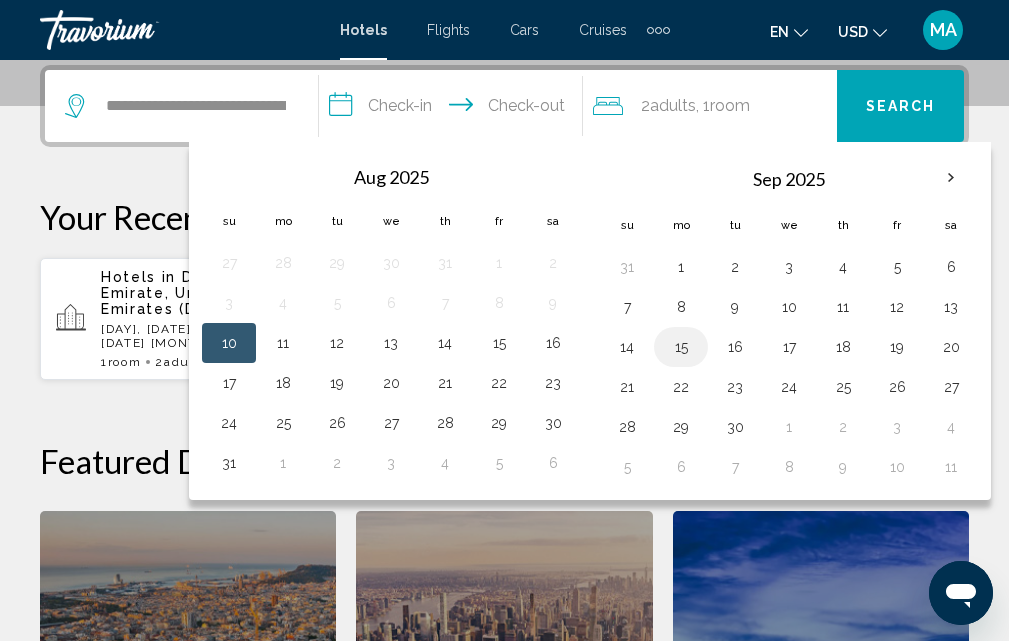 click on "15" at bounding box center (681, 347) 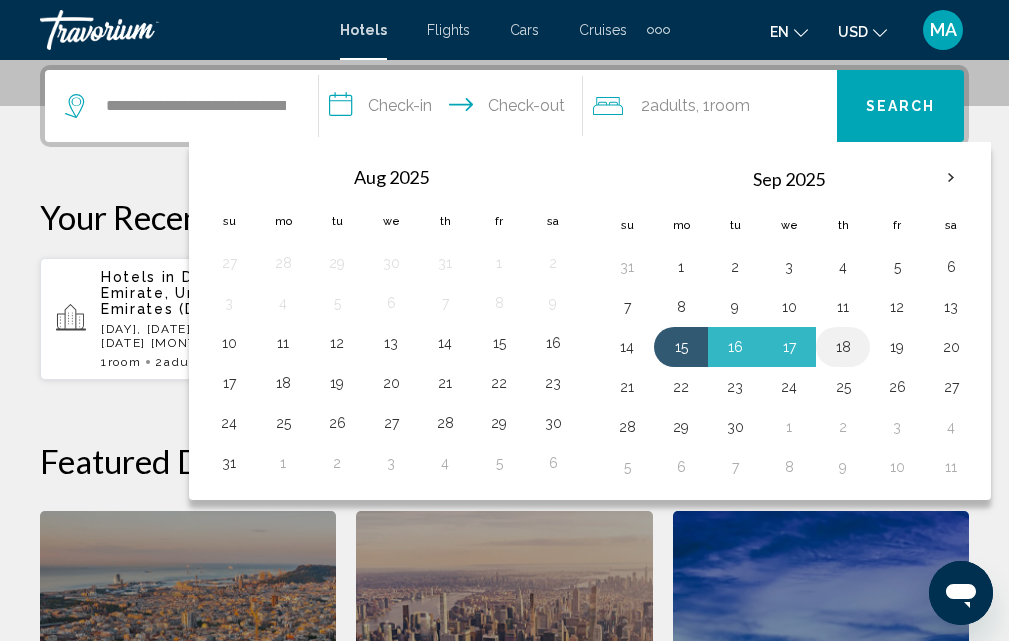 click on "18" at bounding box center [843, 347] 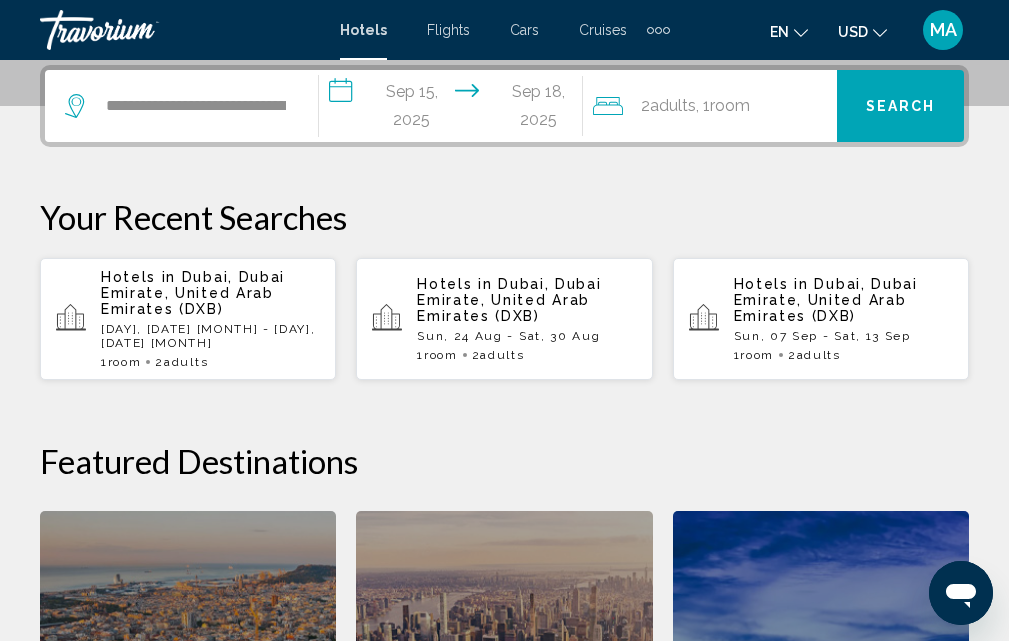 click on "Search" at bounding box center [901, 107] 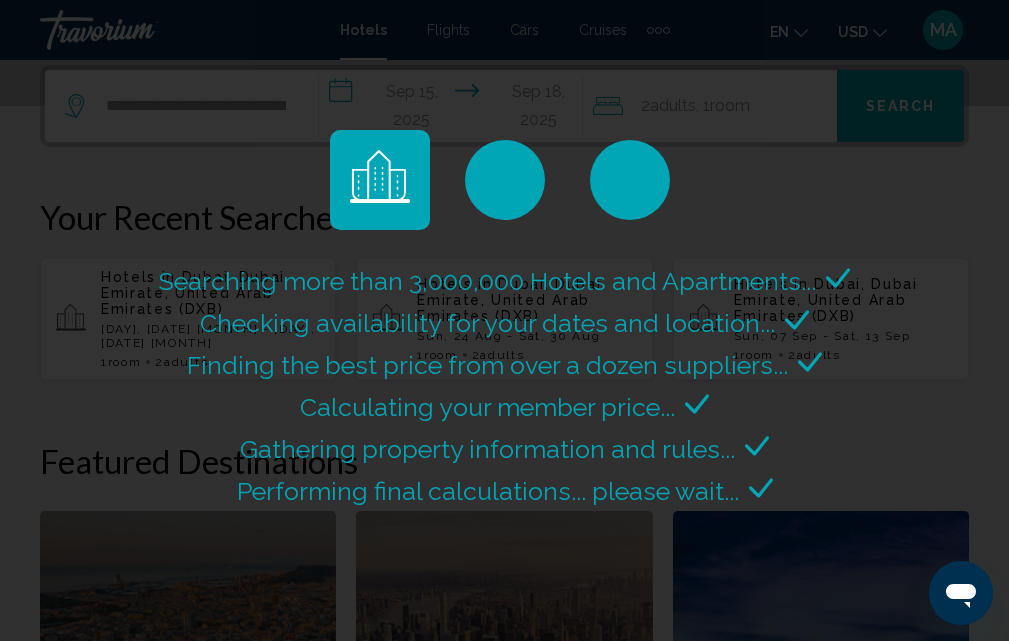 scroll, scrollTop: 0, scrollLeft: 0, axis: both 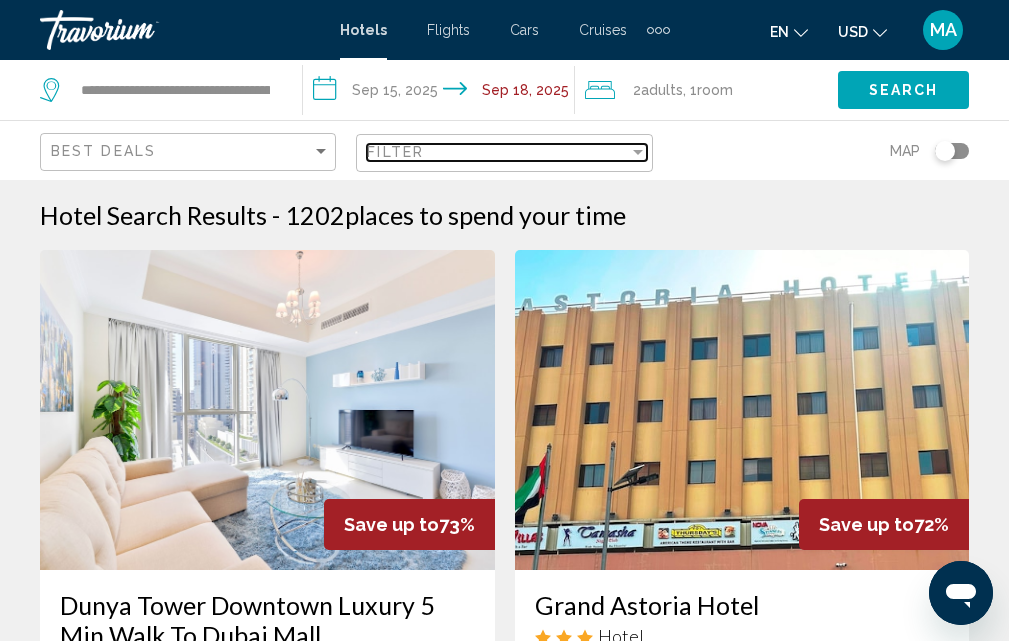click on "Filter" at bounding box center [395, 152] 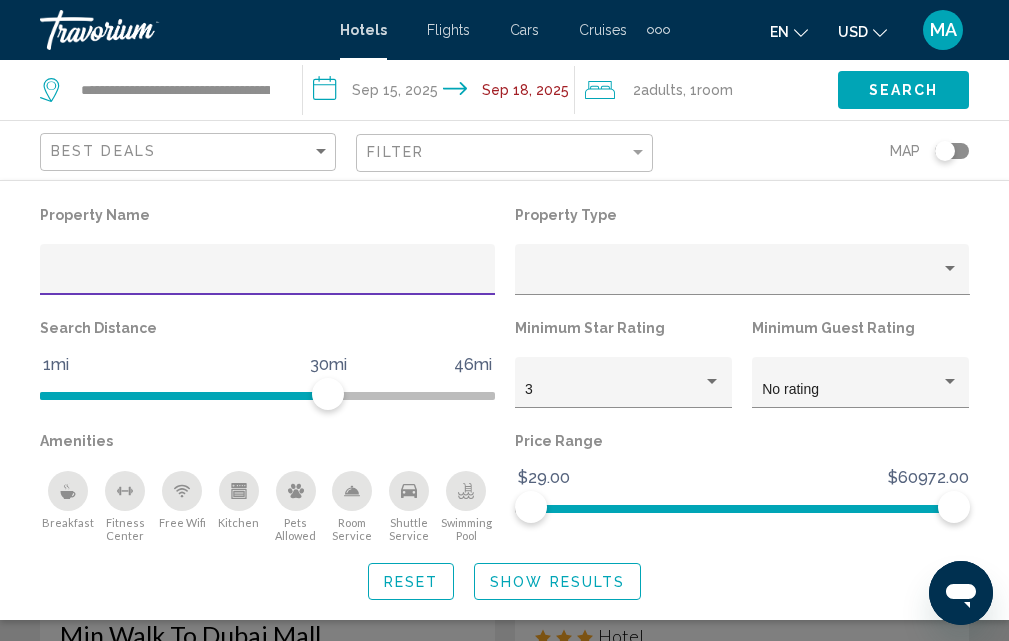 click 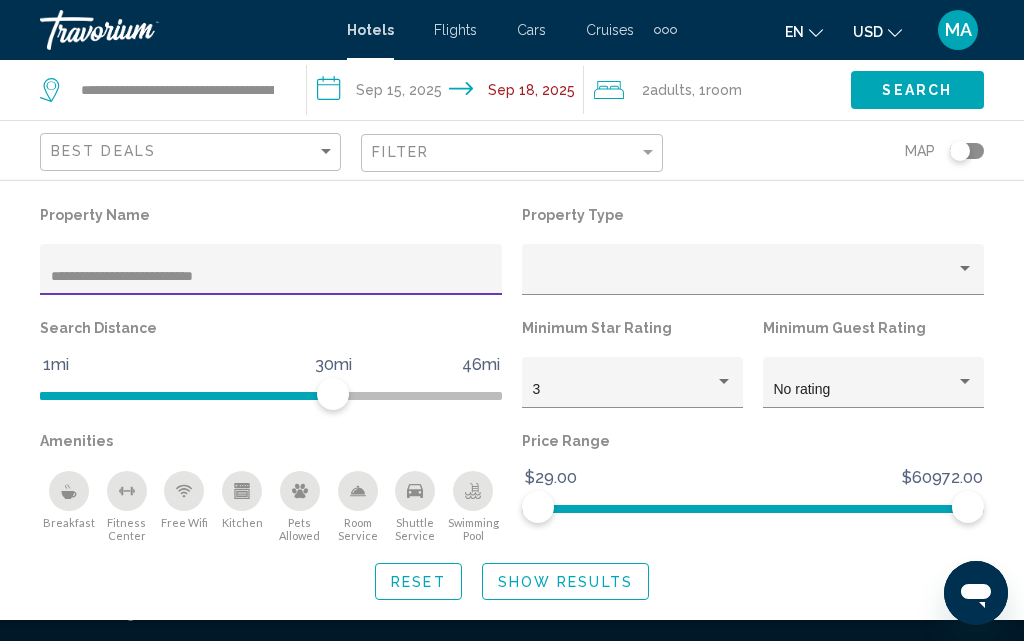 type on "**********" 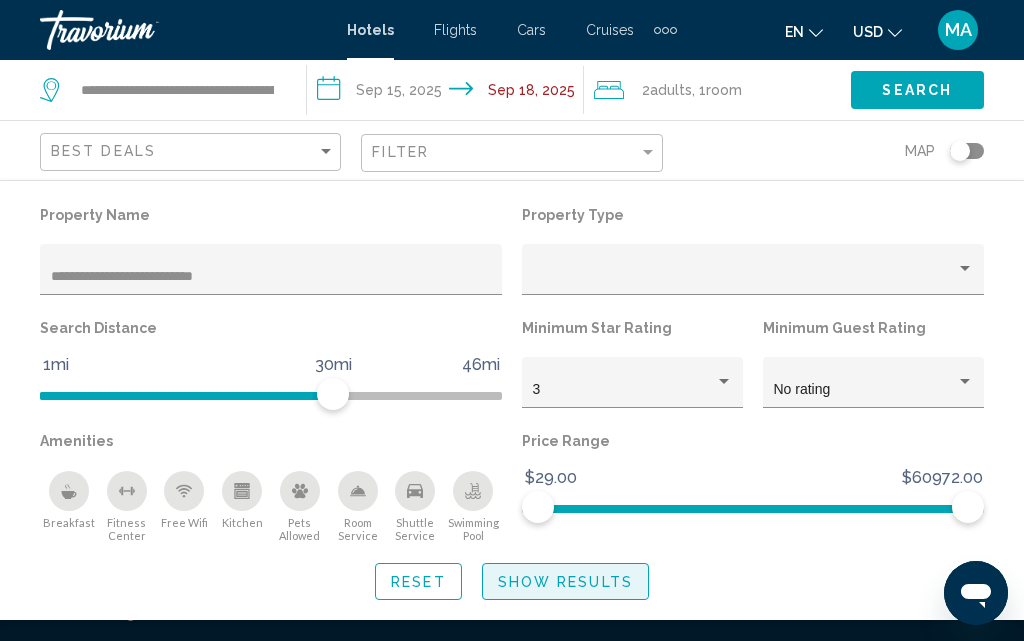 click on "Show Results" 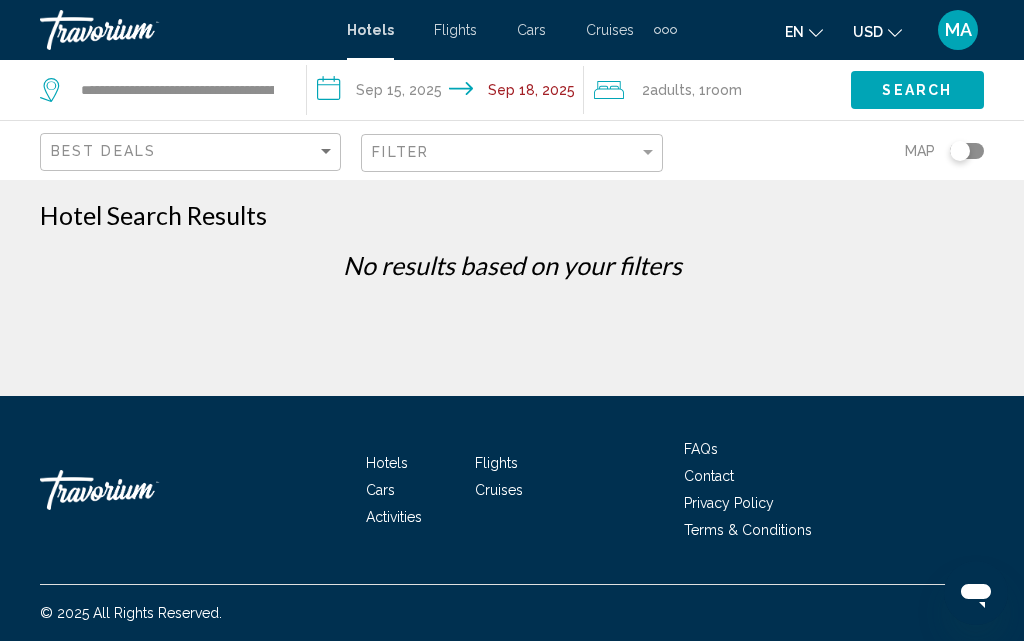click on "Filter" 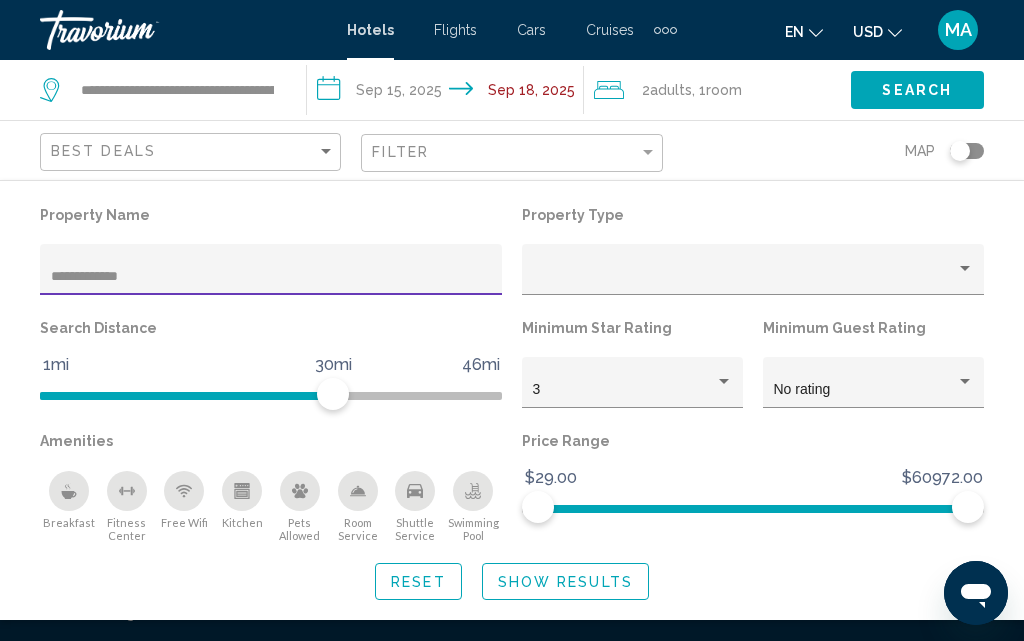 type on "**********" 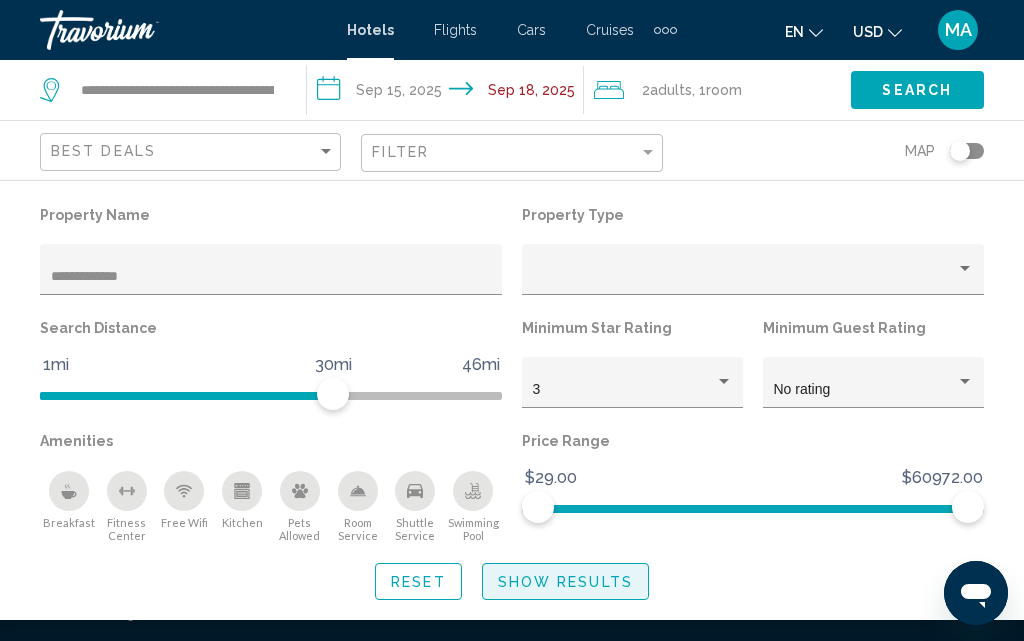 click on "Show Results" 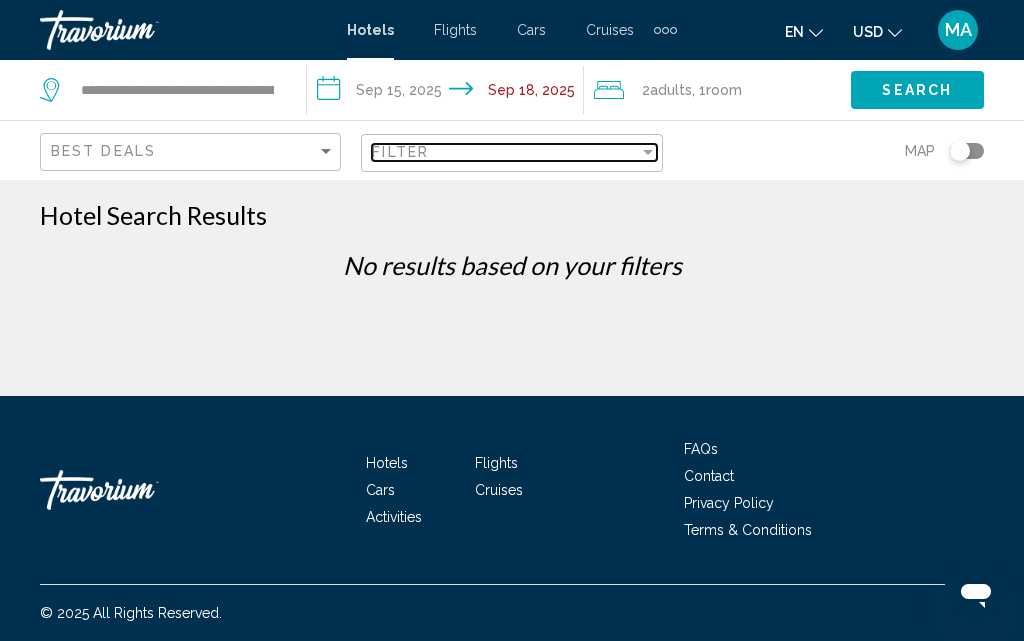 click on "Filter" at bounding box center [400, 152] 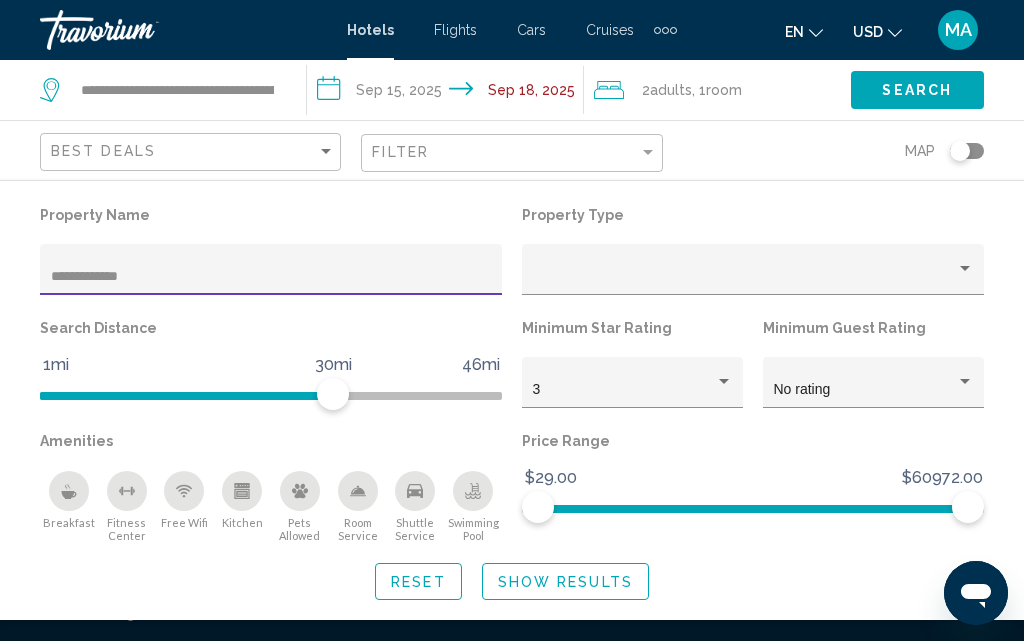 click on "**********" at bounding box center (271, 277) 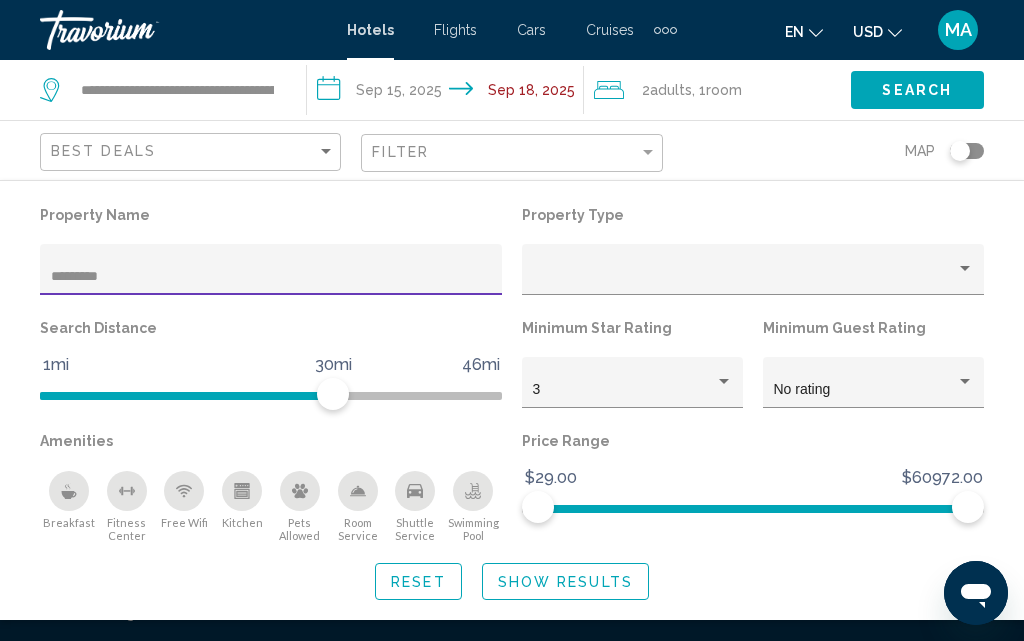 click on "*********" at bounding box center (271, 277) 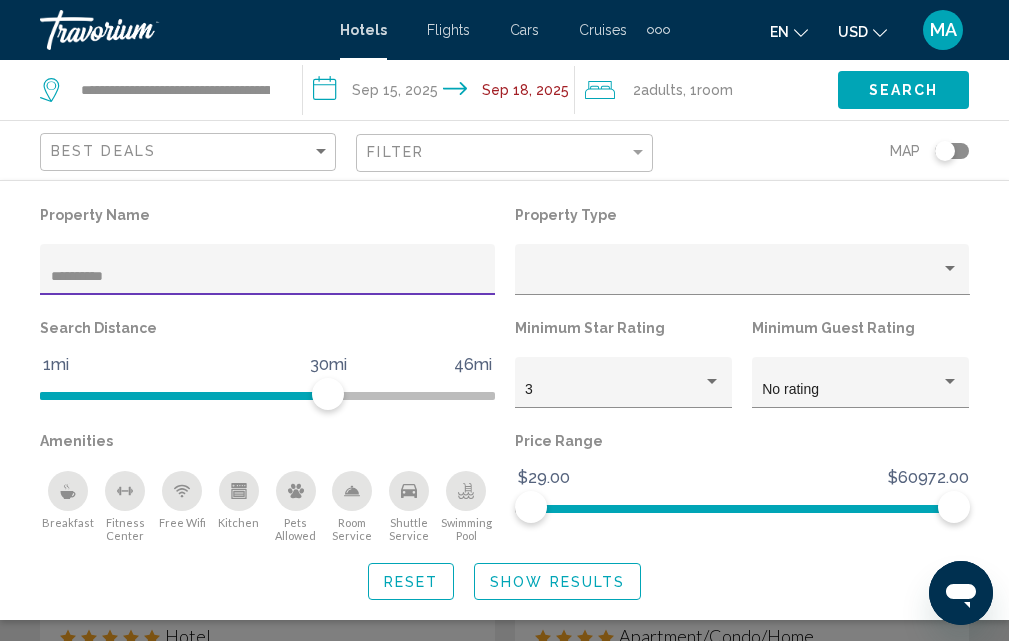 click on "**********" at bounding box center [268, 277] 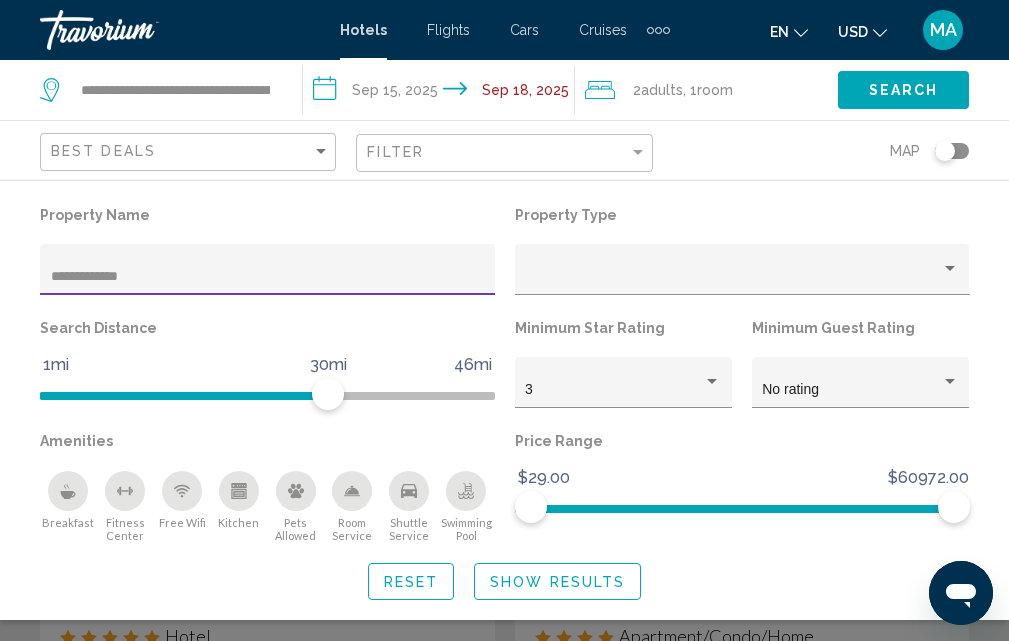type on "**********" 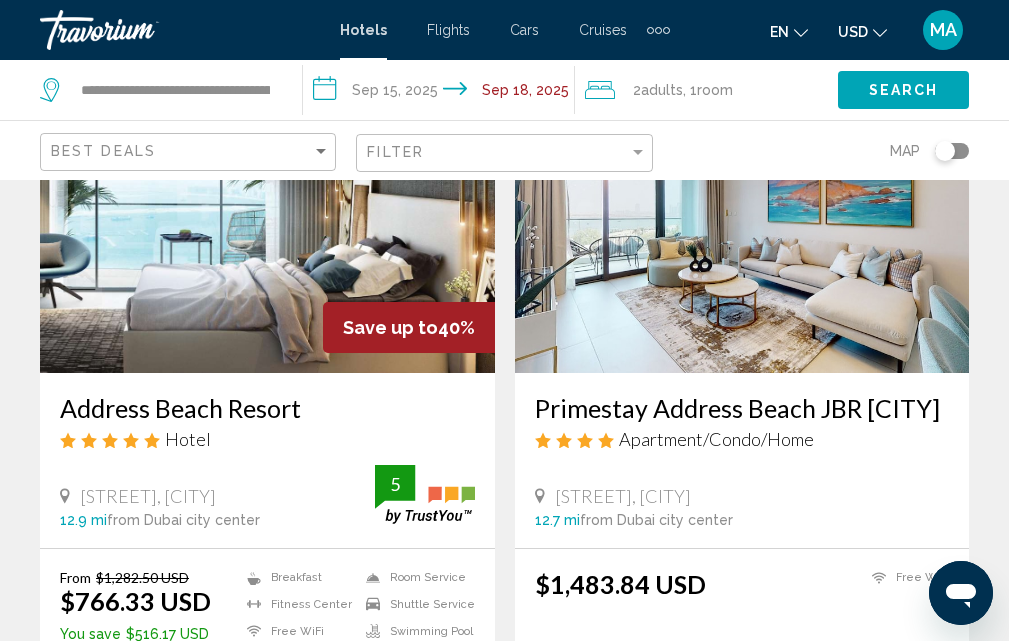 scroll, scrollTop: 423, scrollLeft: 0, axis: vertical 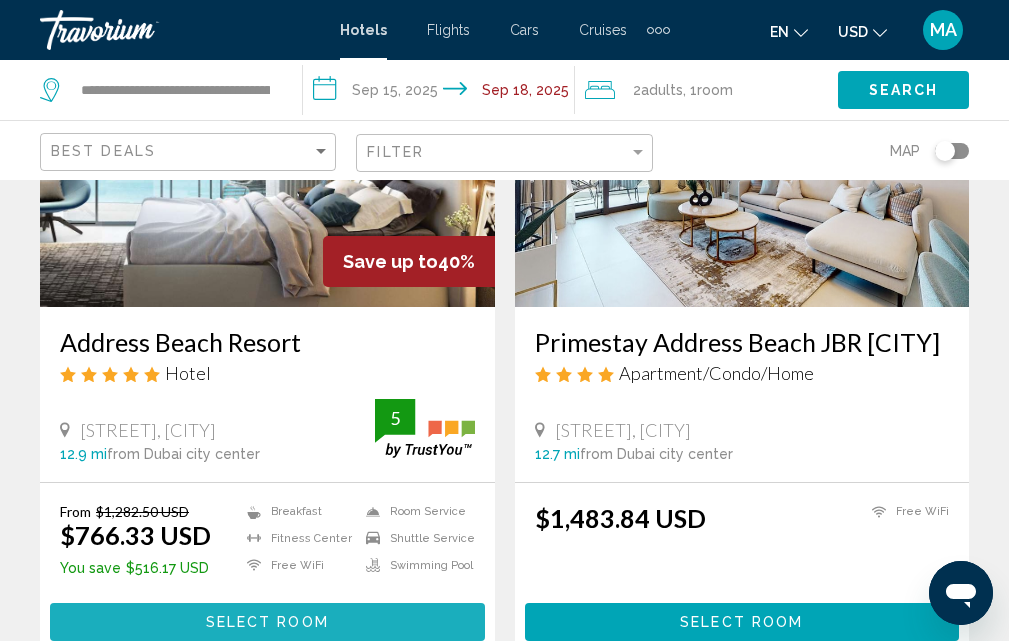 click on "Select Room" at bounding box center [267, 623] 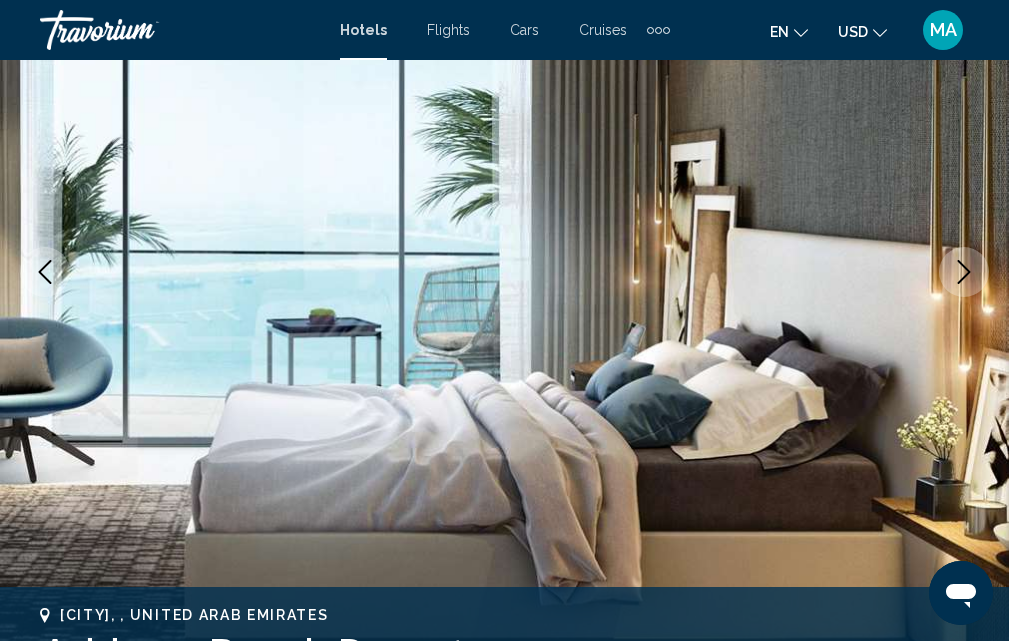 scroll, scrollTop: 214, scrollLeft: 0, axis: vertical 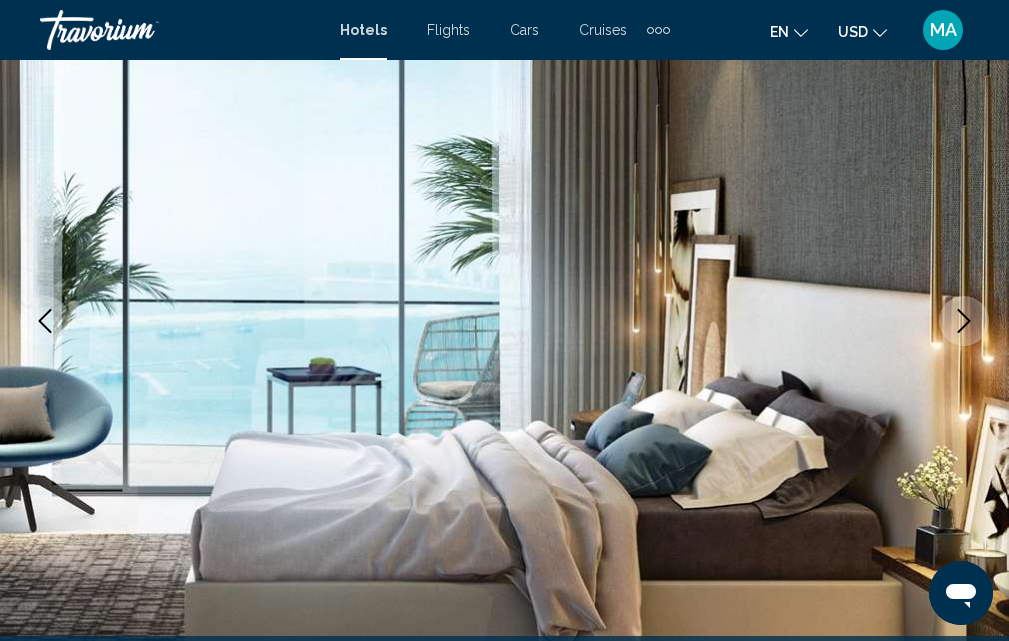 type 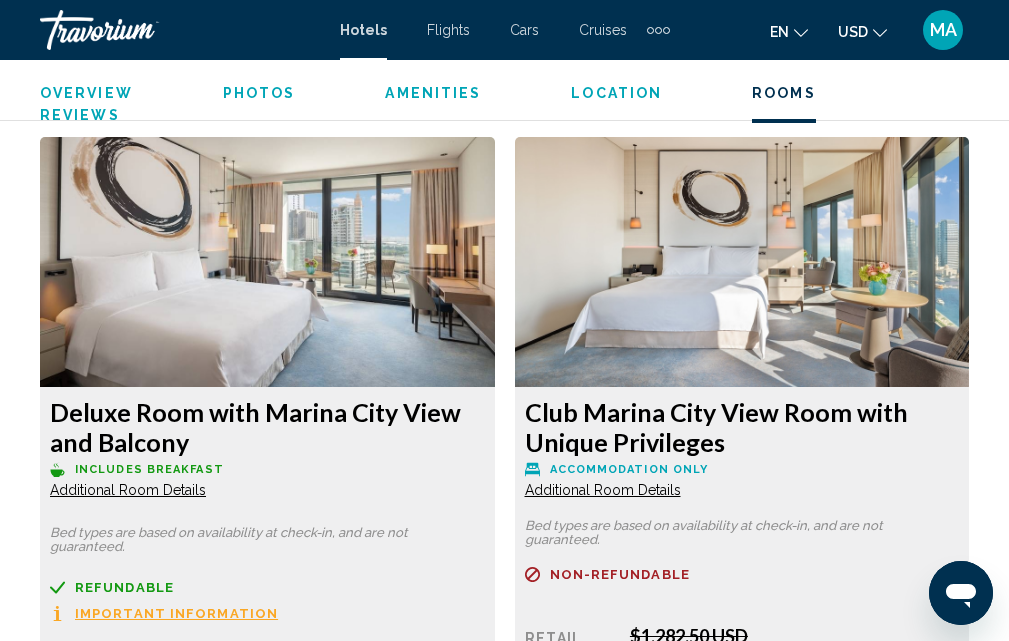 scroll, scrollTop: 5494, scrollLeft: 0, axis: vertical 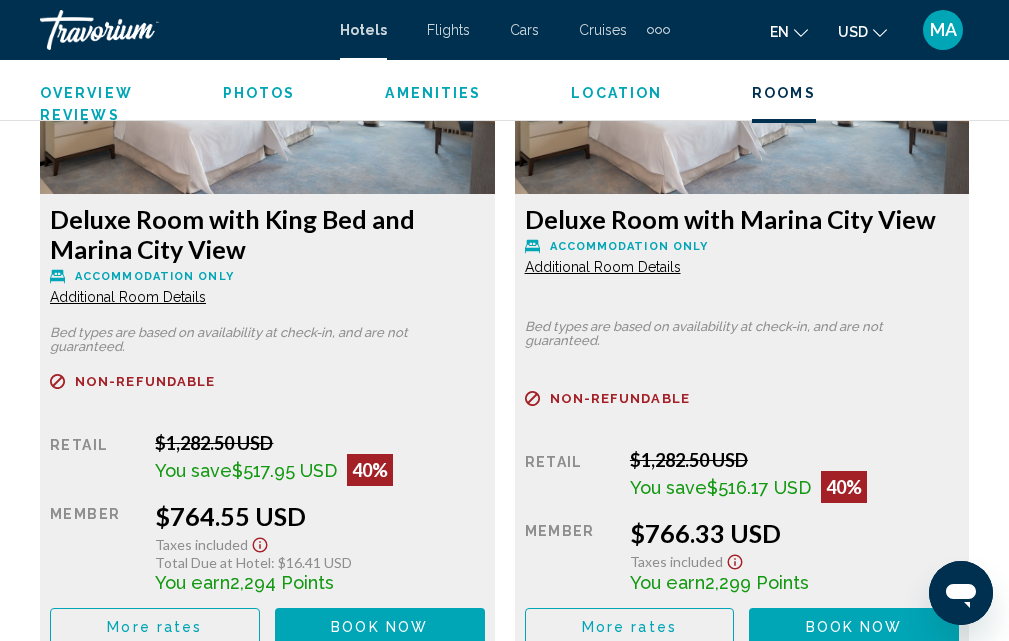 click on "More rates" at bounding box center (154, 627) 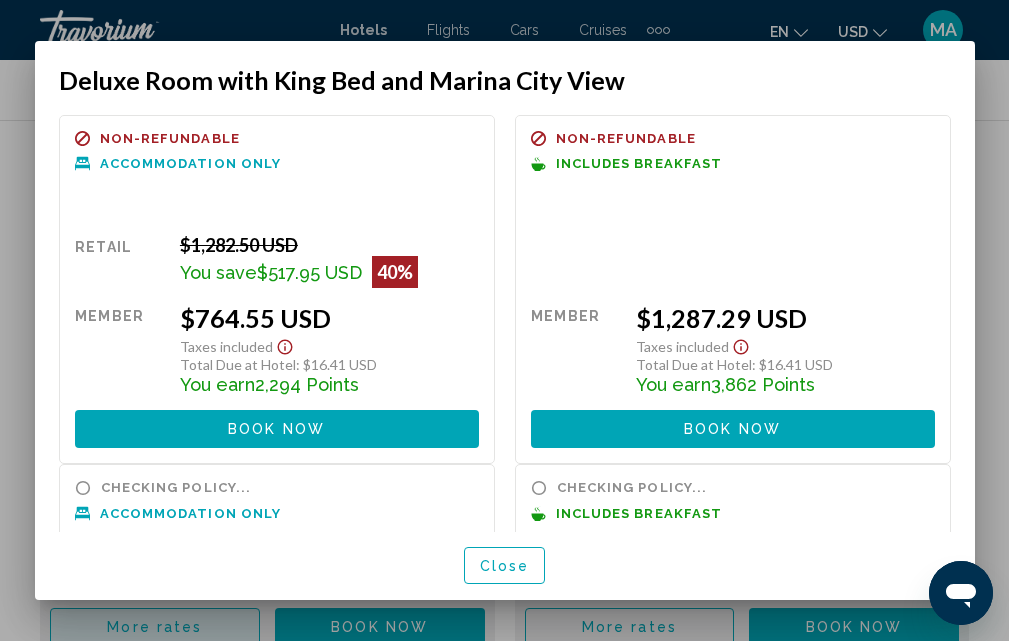 scroll, scrollTop: 0, scrollLeft: 0, axis: both 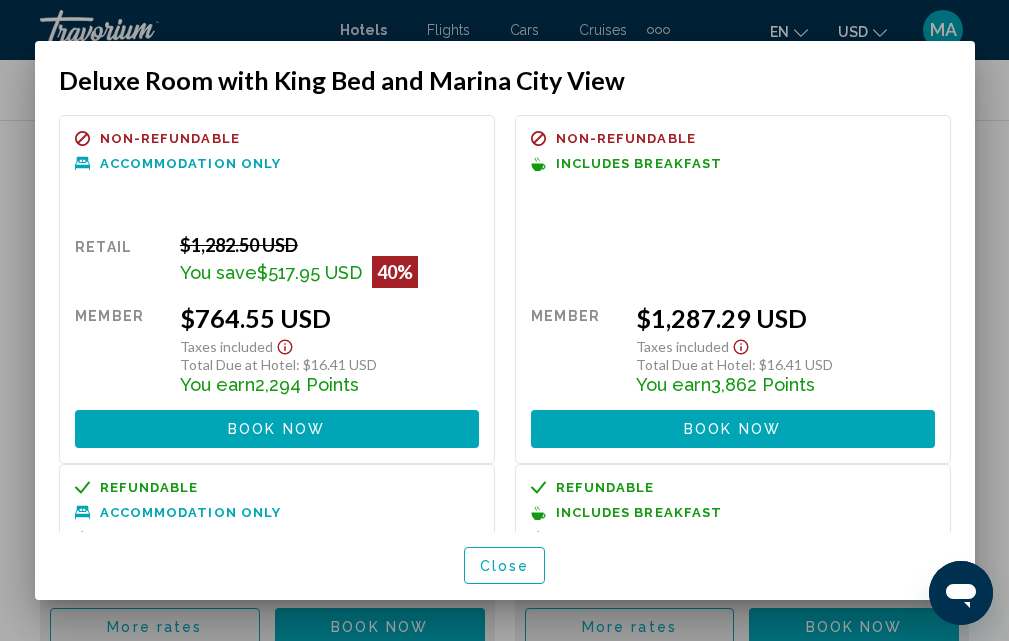 click at bounding box center [504, 320] 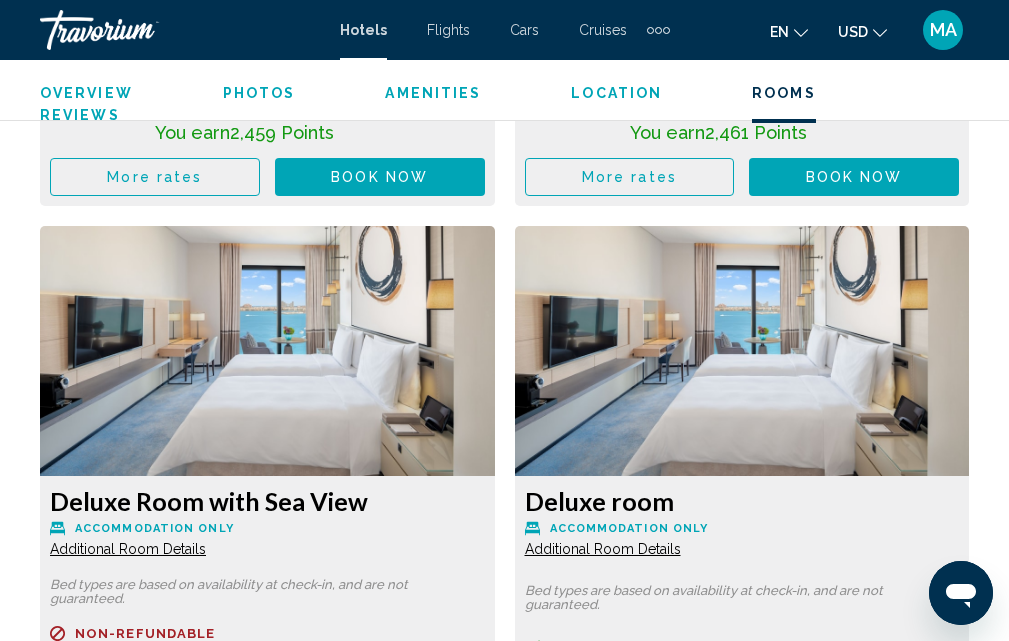 scroll, scrollTop: 4699, scrollLeft: 0, axis: vertical 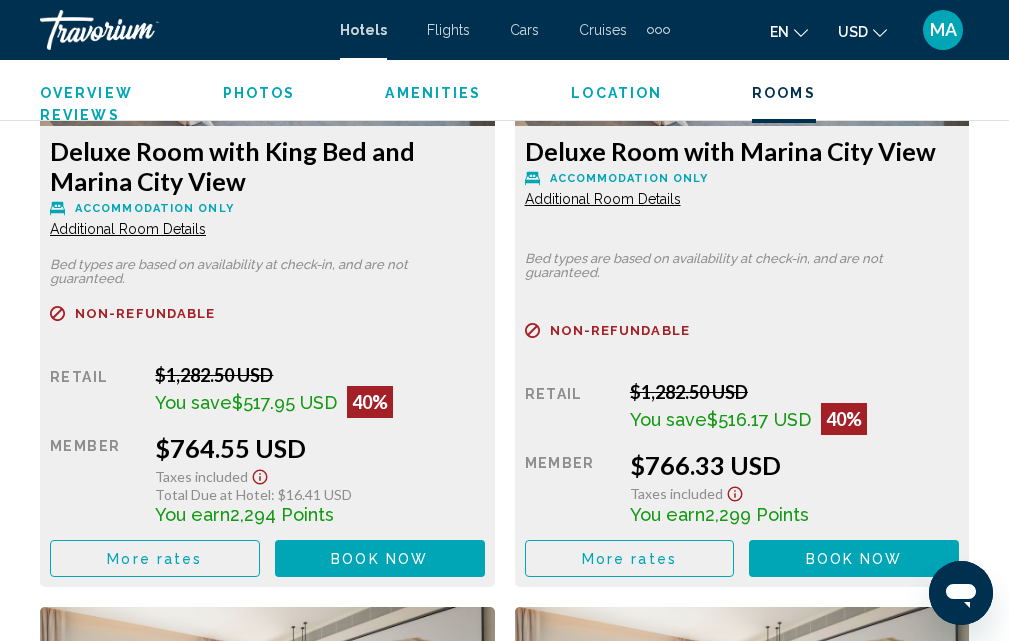 click on "More rates" at bounding box center (154, 559) 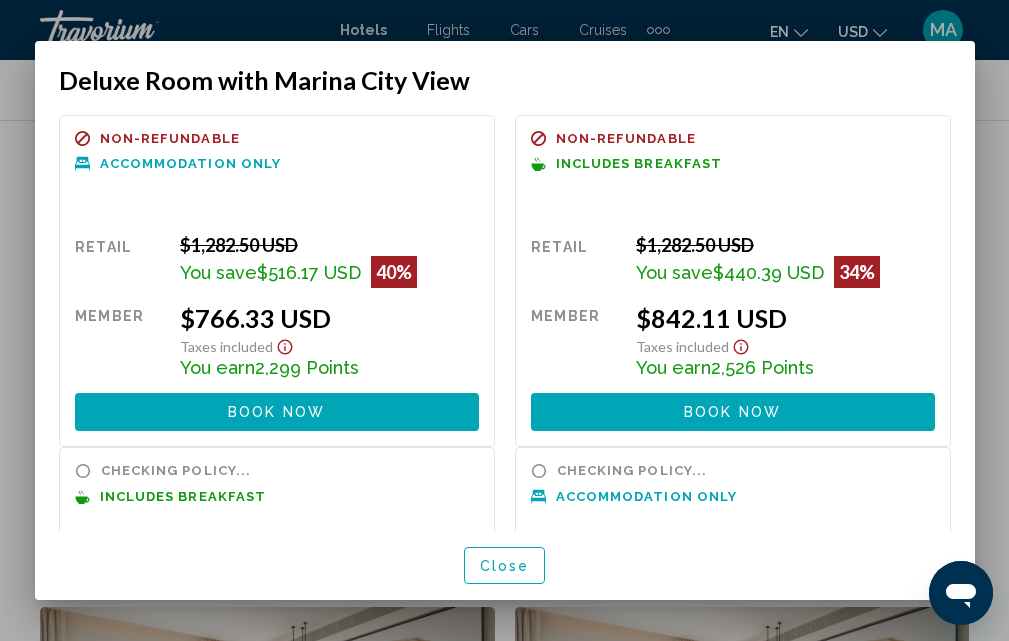 scroll, scrollTop: 0, scrollLeft: 0, axis: both 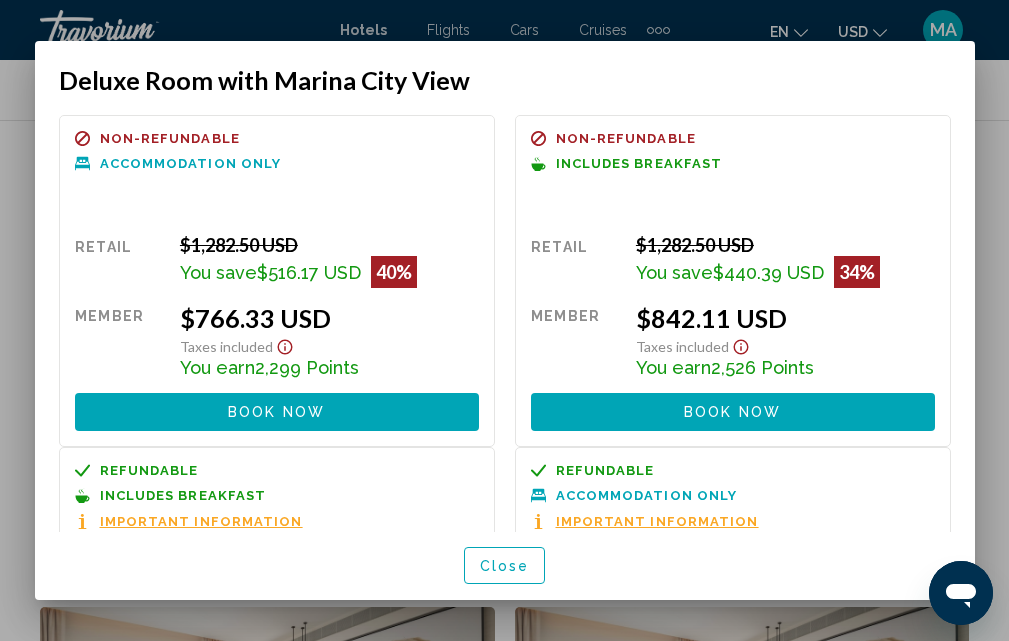 click at bounding box center (504, 320) 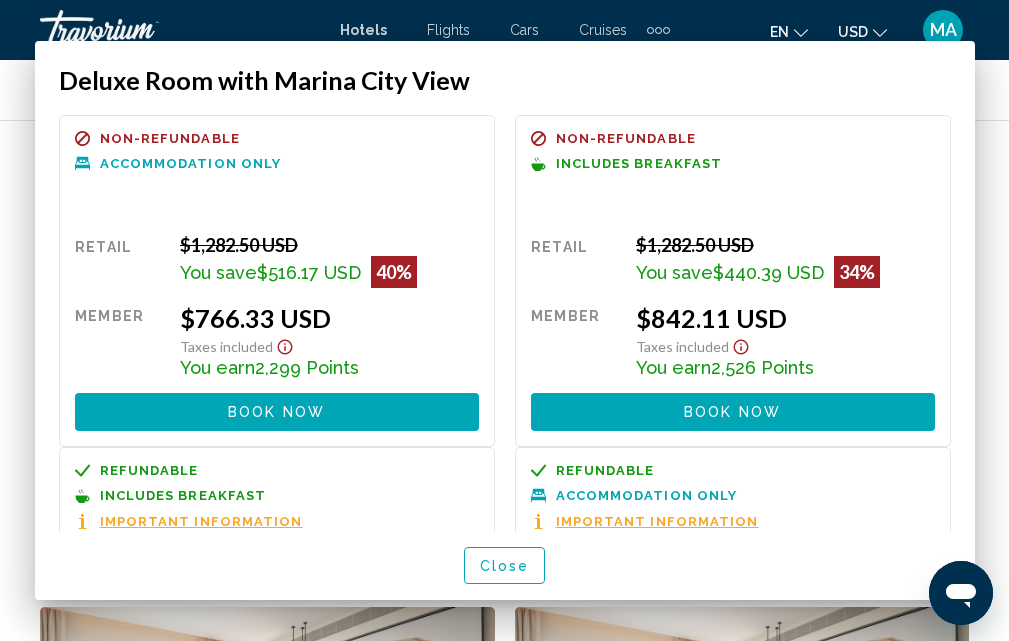 scroll, scrollTop: 3564, scrollLeft: 0, axis: vertical 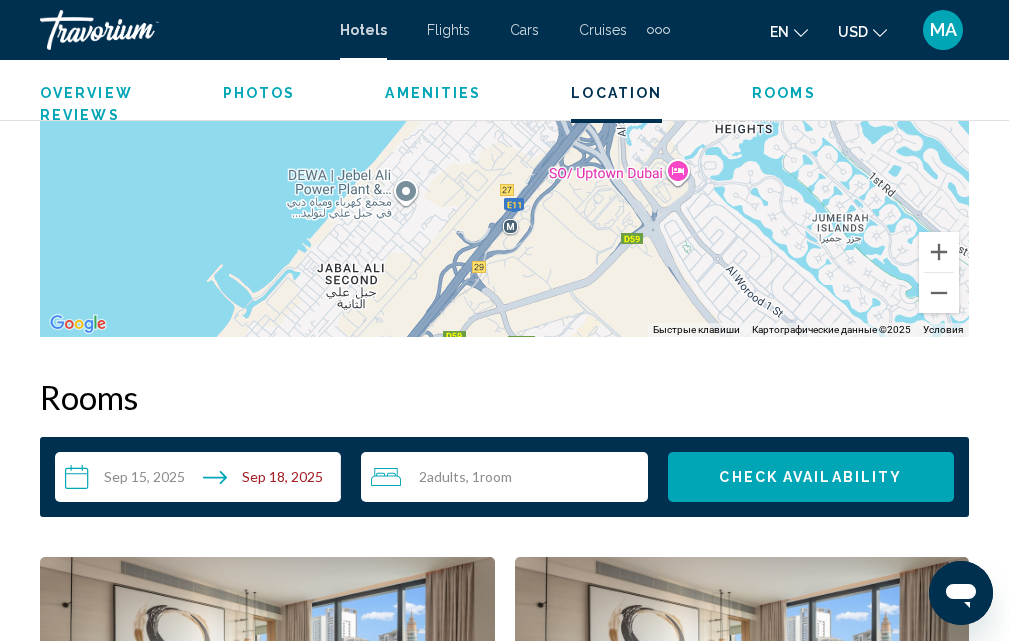 click on "**********" at bounding box center [202, 480] 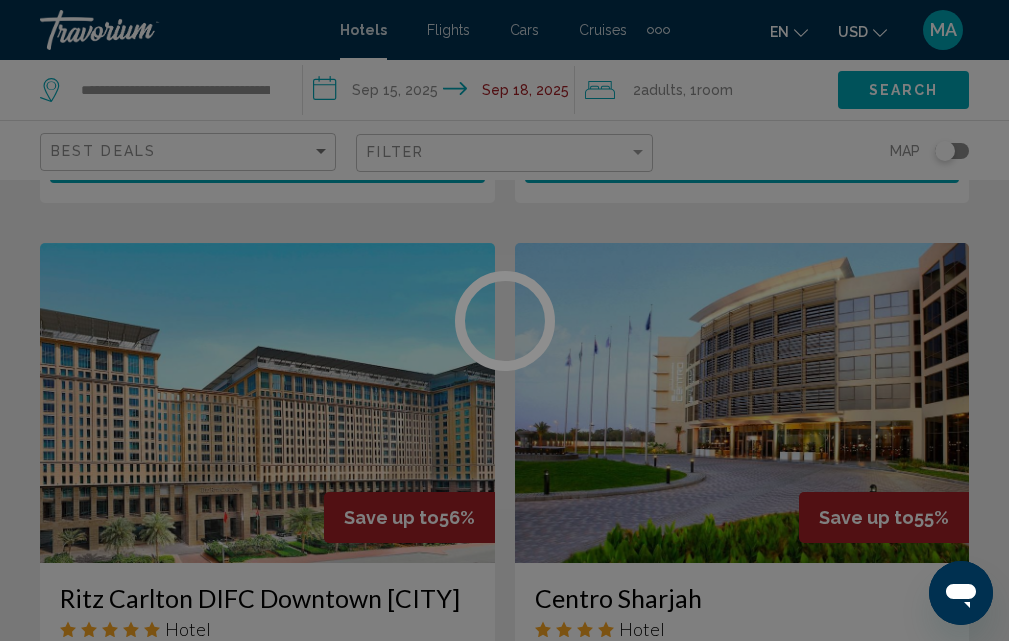 scroll, scrollTop: 0, scrollLeft: 0, axis: both 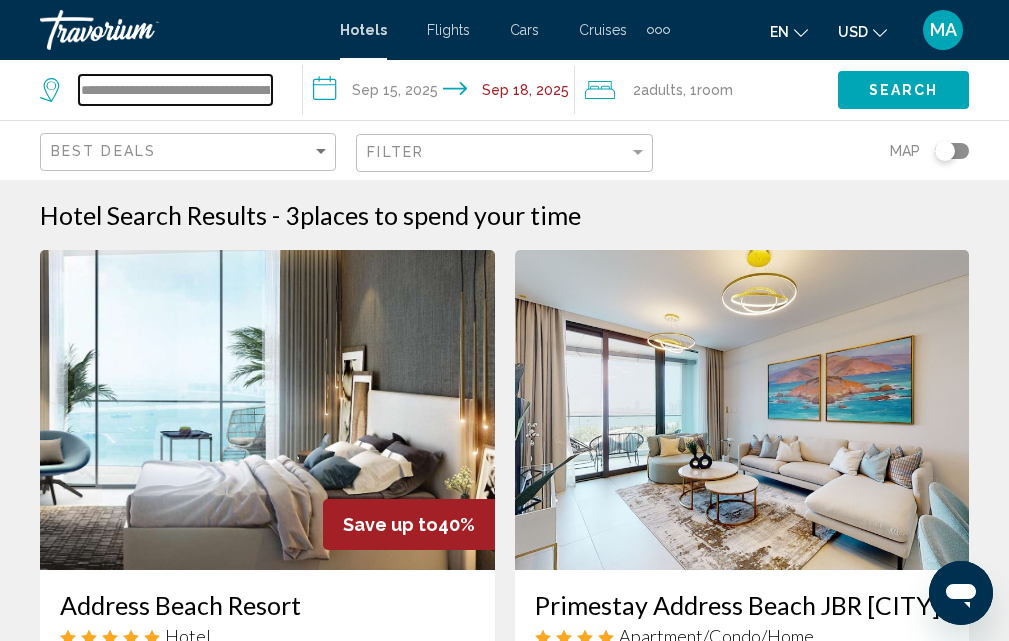 click on "**********" at bounding box center [175, 90] 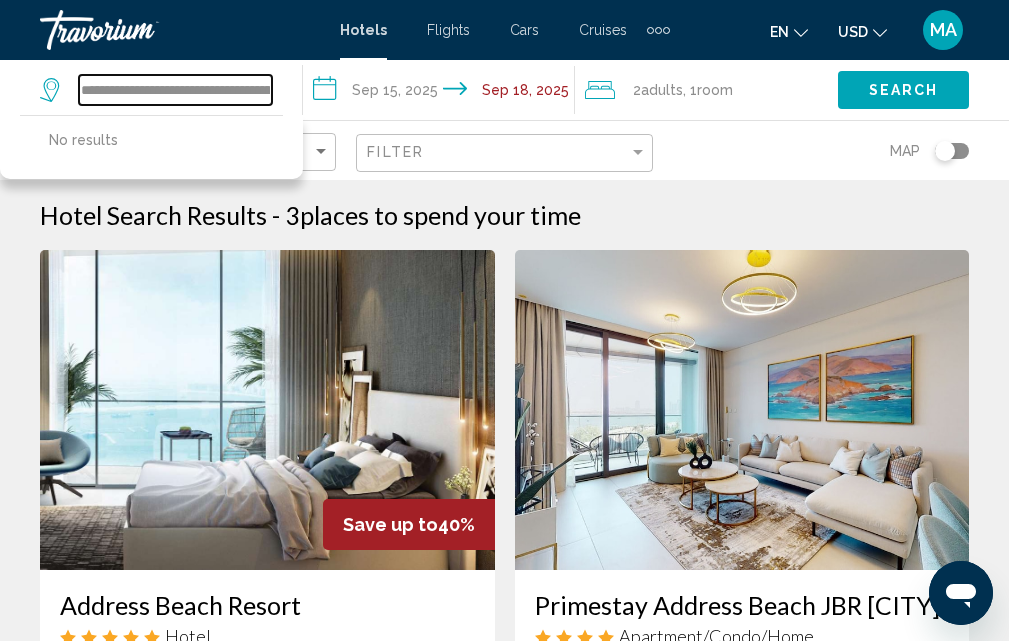 click on "**********" at bounding box center [175, 90] 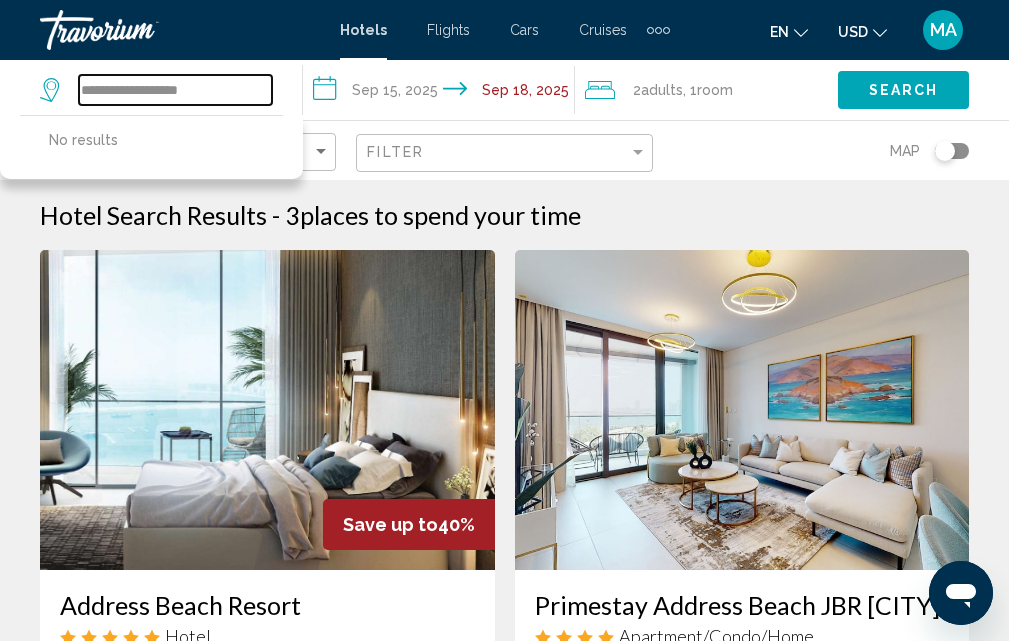 click on "**********" at bounding box center (175, 90) 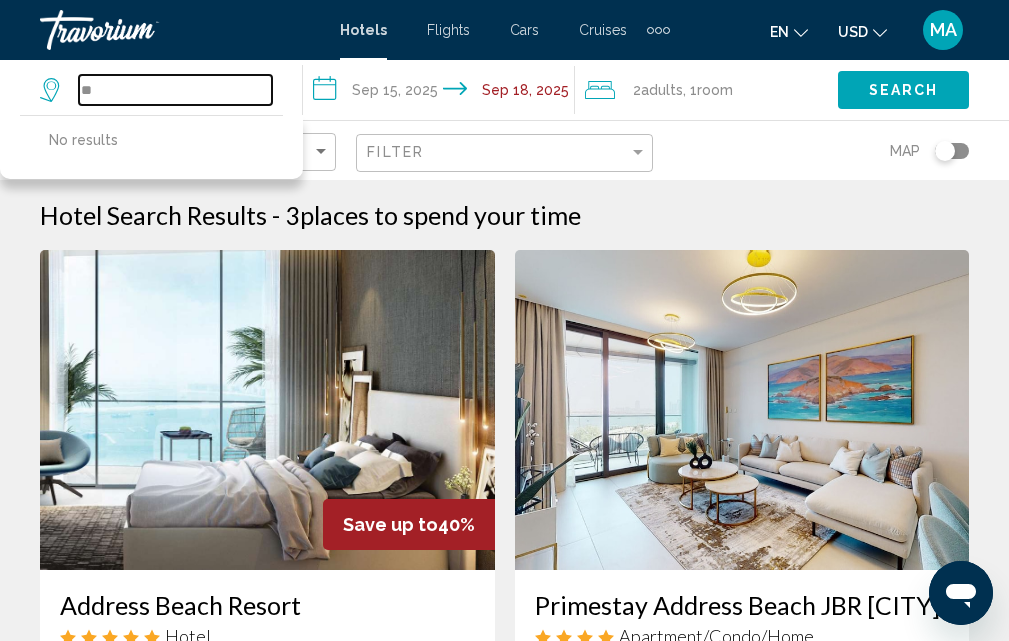 type on "*" 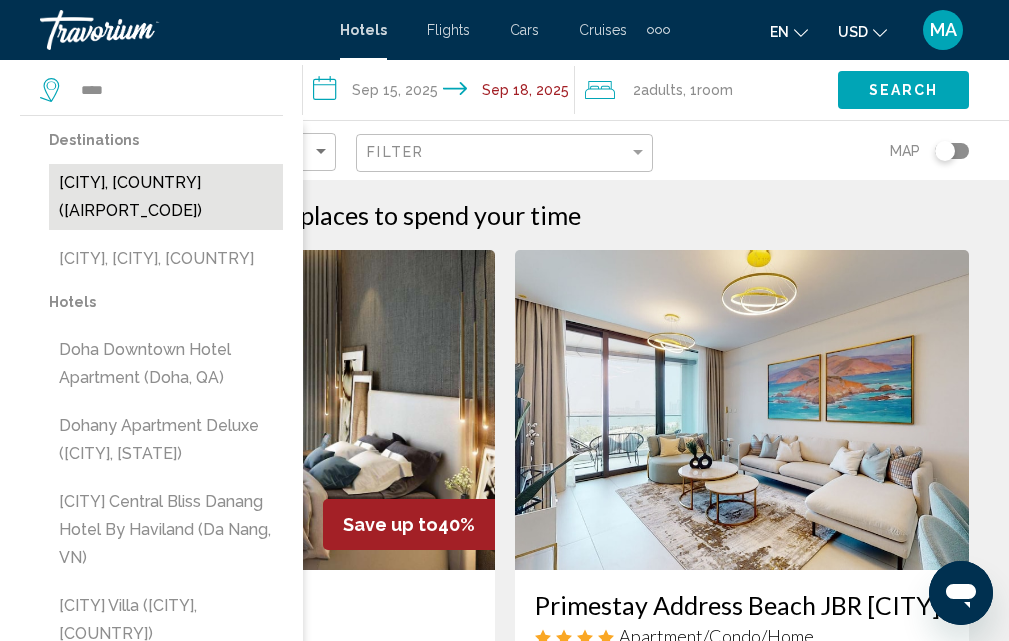 click on "[CITY], [COUNTRY] ([AIRPORT_CODE])" at bounding box center [166, 197] 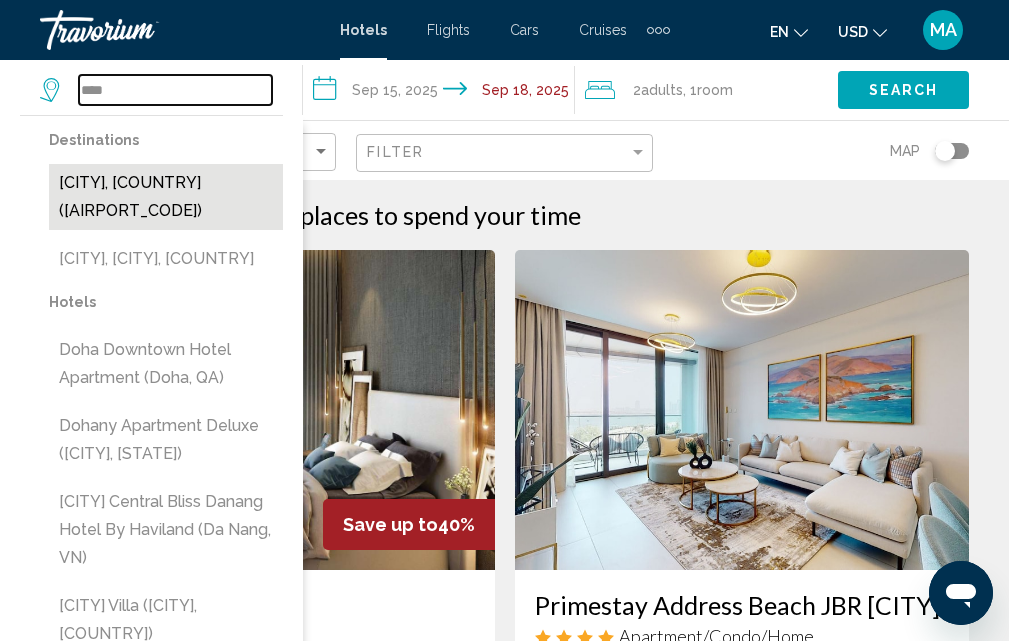 type on "**********" 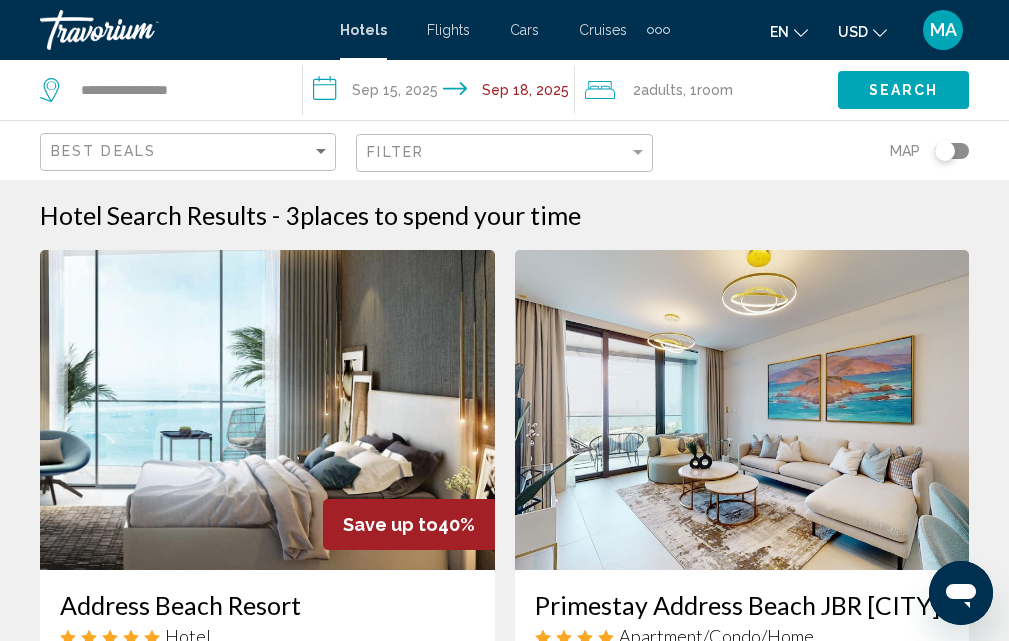 click on "**********" at bounding box center [443, 93] 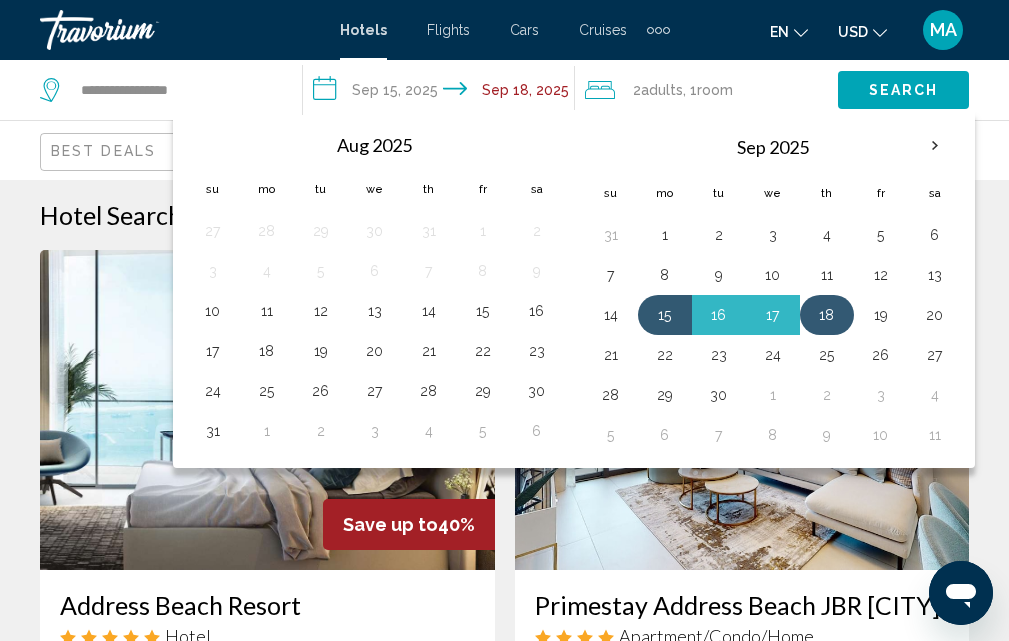 click on "18" at bounding box center [827, 315] 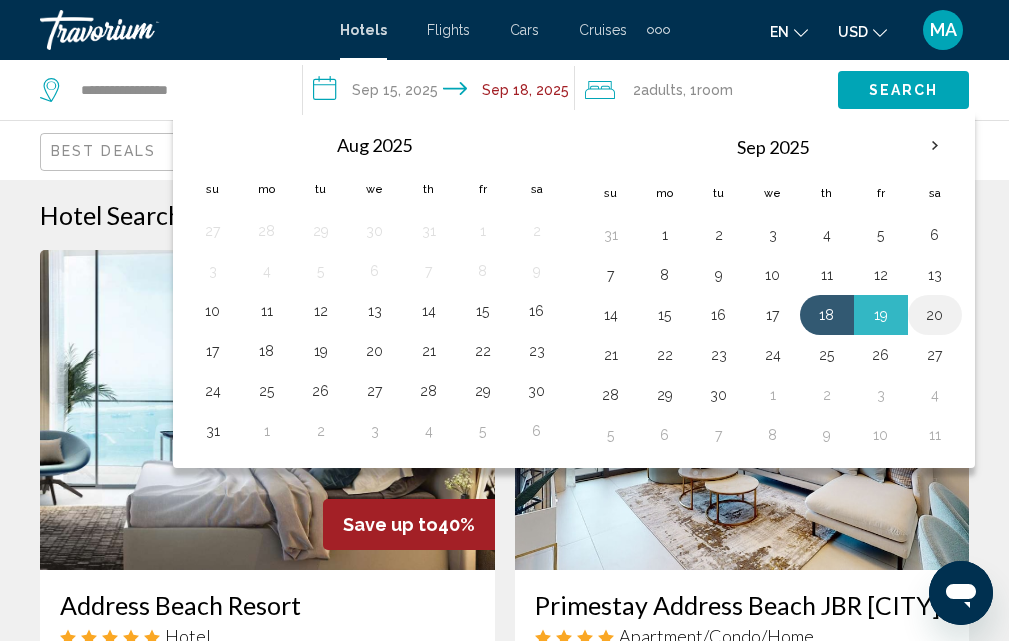 click on "20" at bounding box center (935, 315) 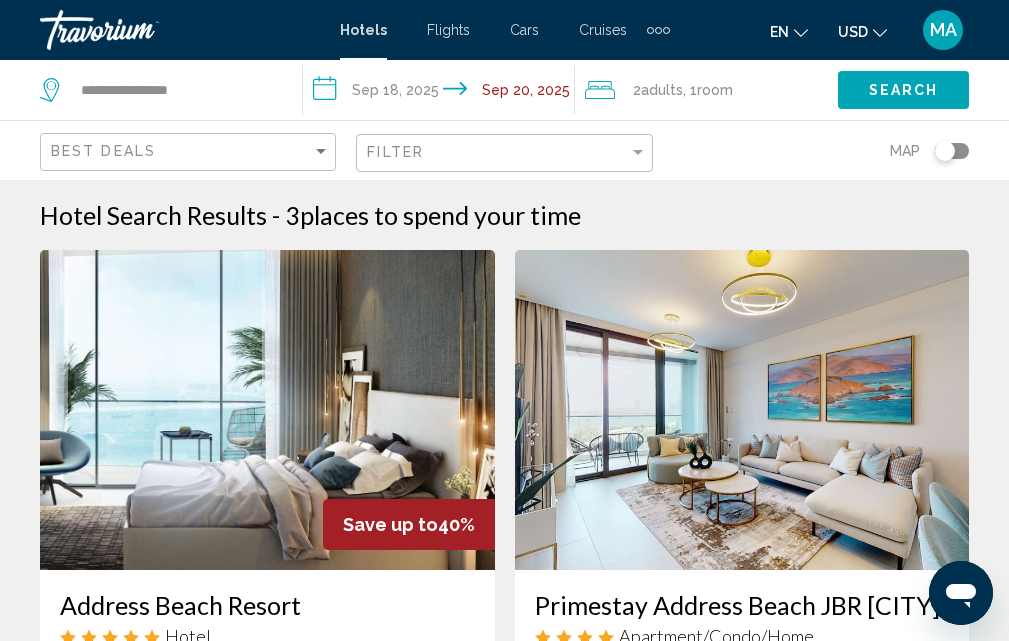 click on "Search" 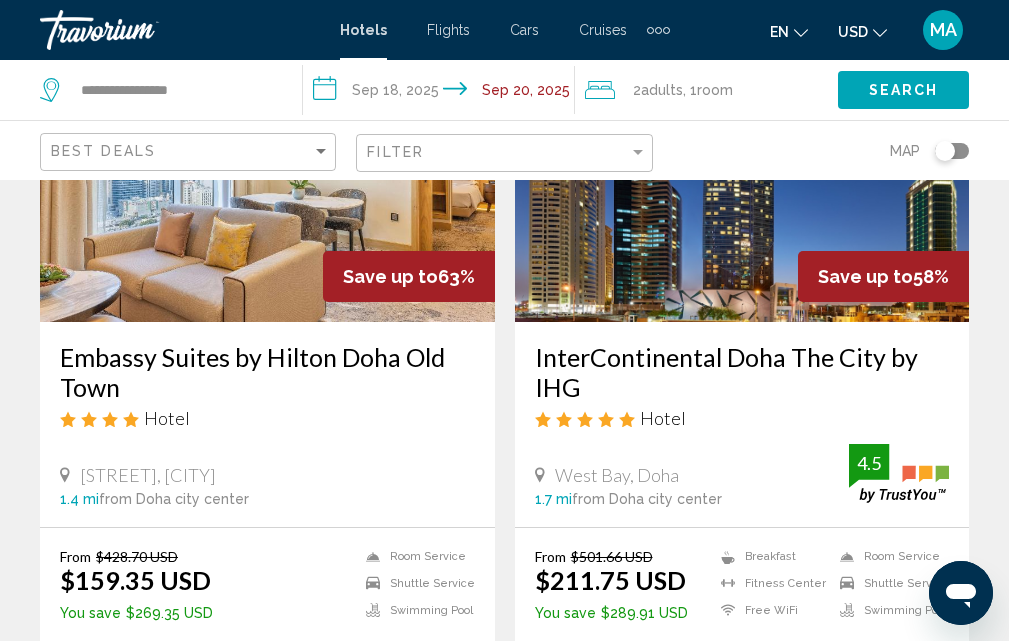 scroll, scrollTop: 331, scrollLeft: 0, axis: vertical 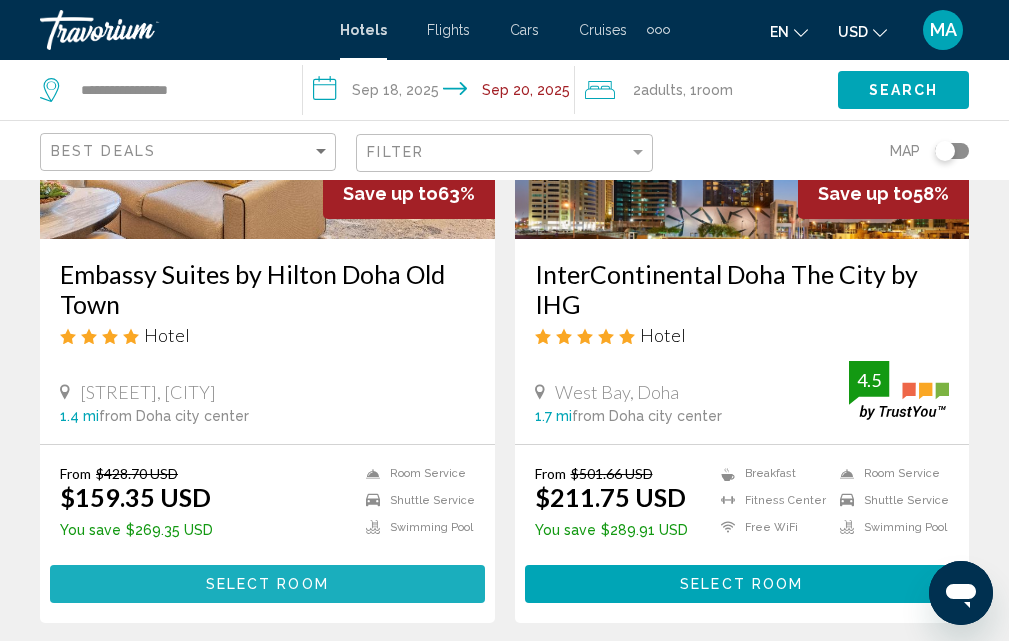 click on "Select Room" at bounding box center (267, 585) 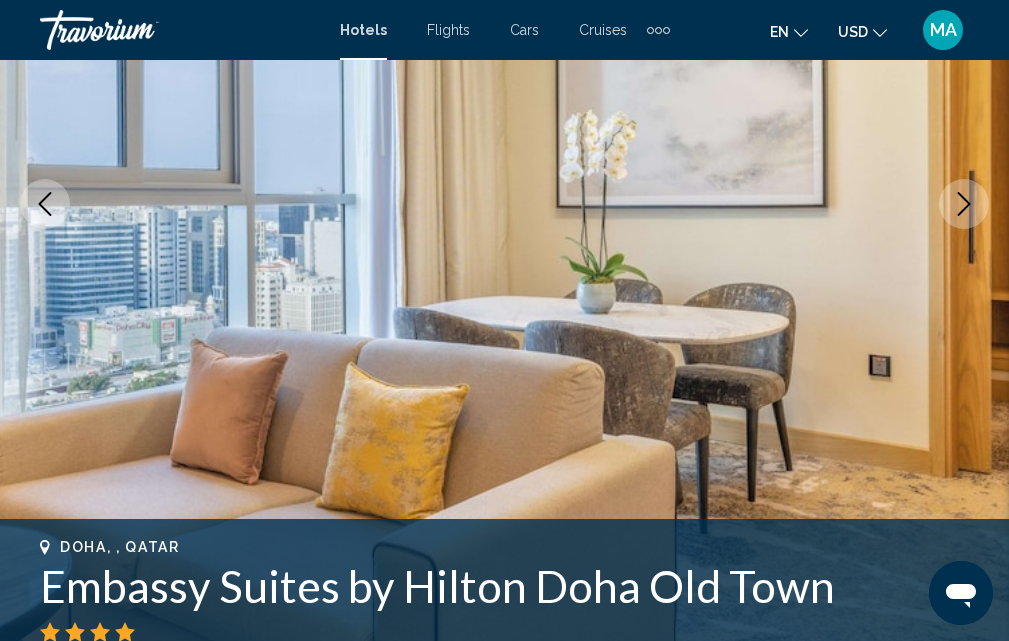 scroll, scrollTop: 214, scrollLeft: 0, axis: vertical 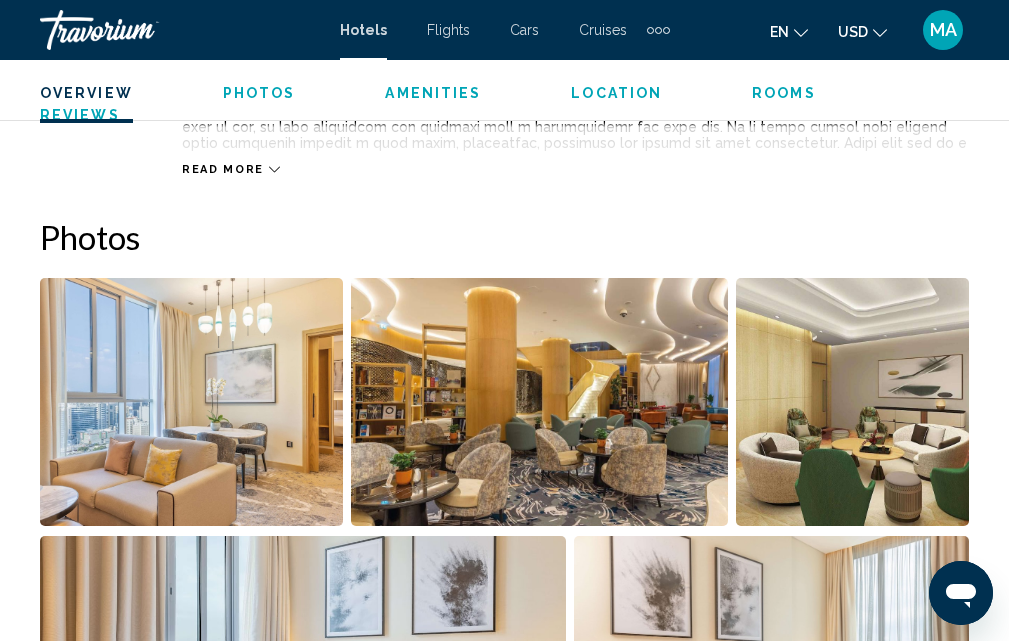 type 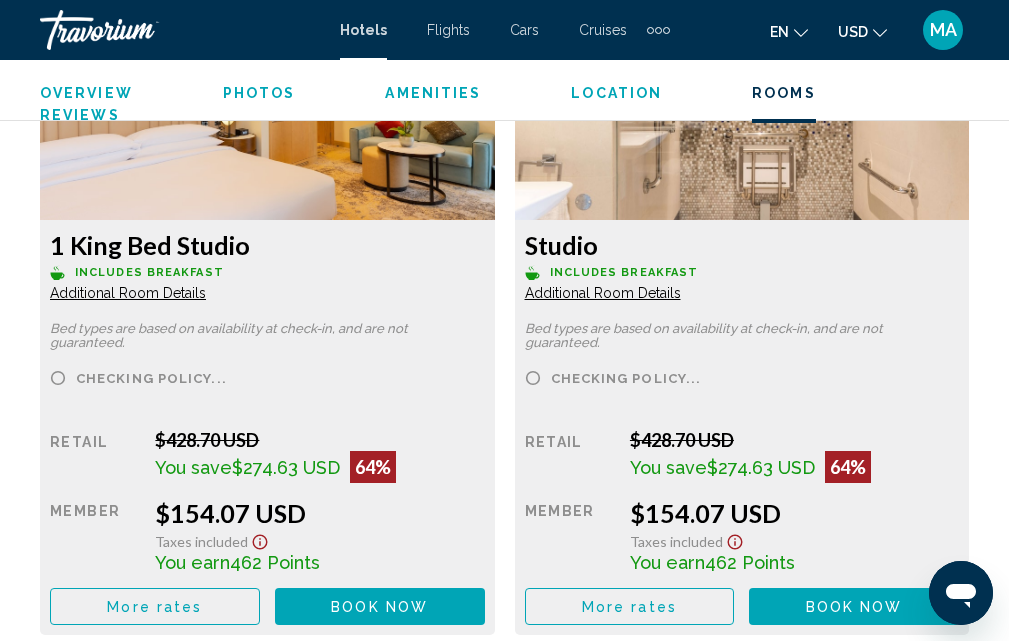 scroll, scrollTop: 3471, scrollLeft: 0, axis: vertical 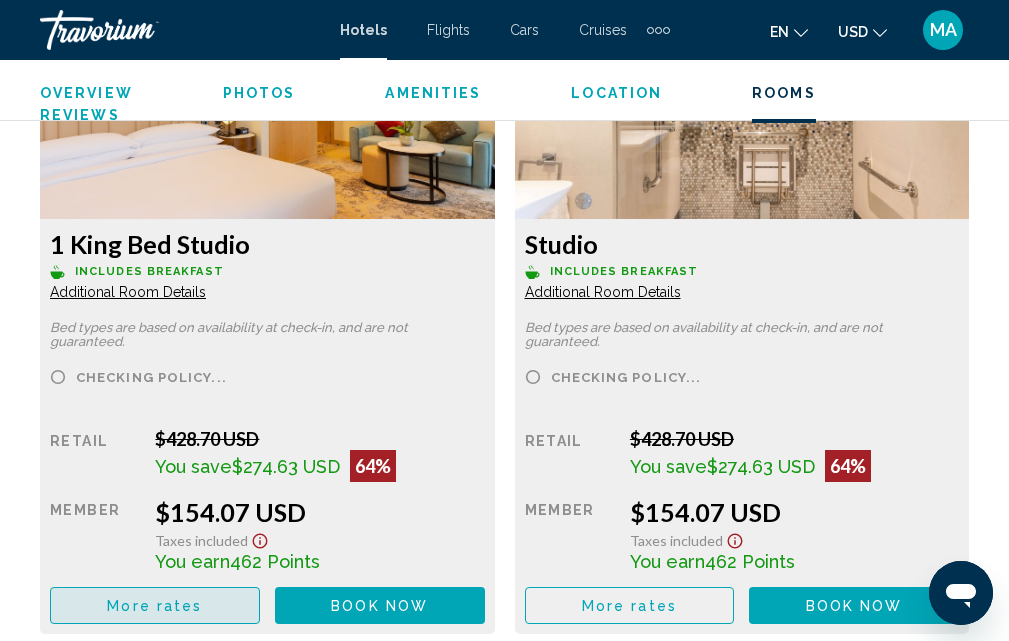 click on "More rates" at bounding box center [154, 606] 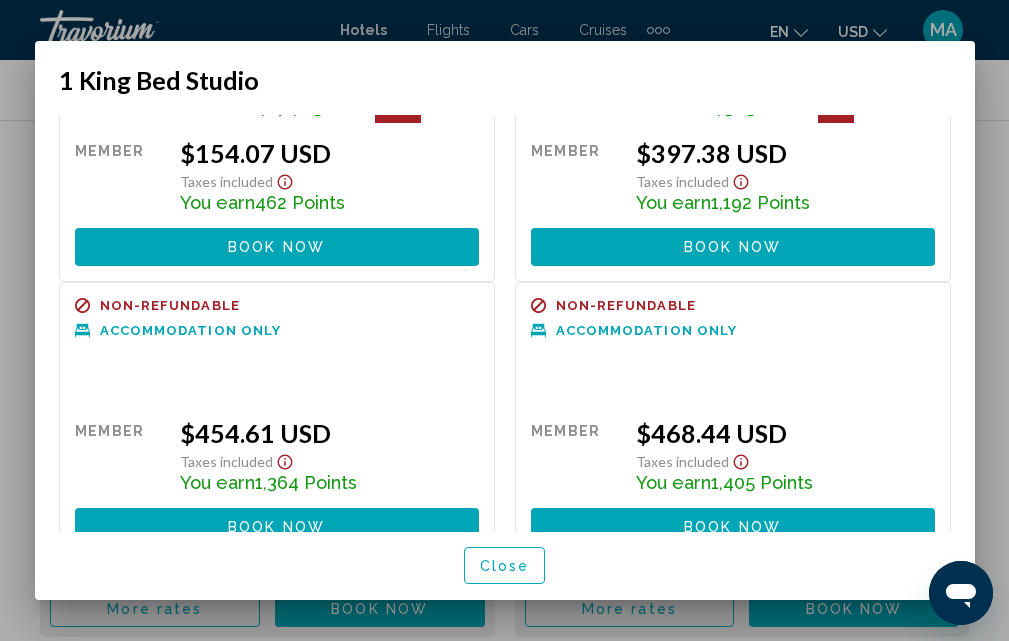 scroll, scrollTop: 198, scrollLeft: 0, axis: vertical 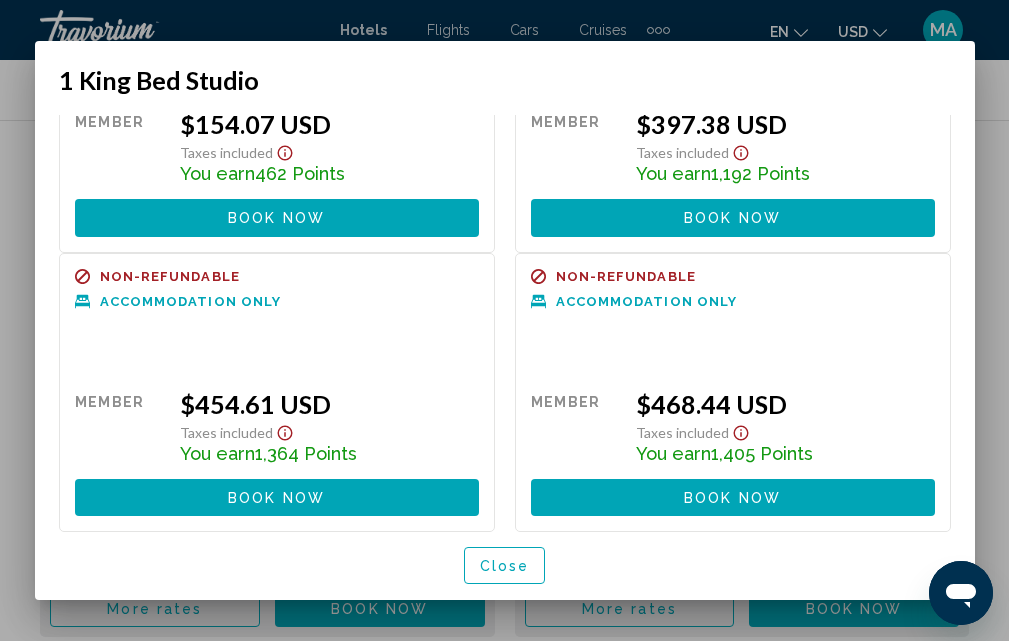 click at bounding box center [504, 320] 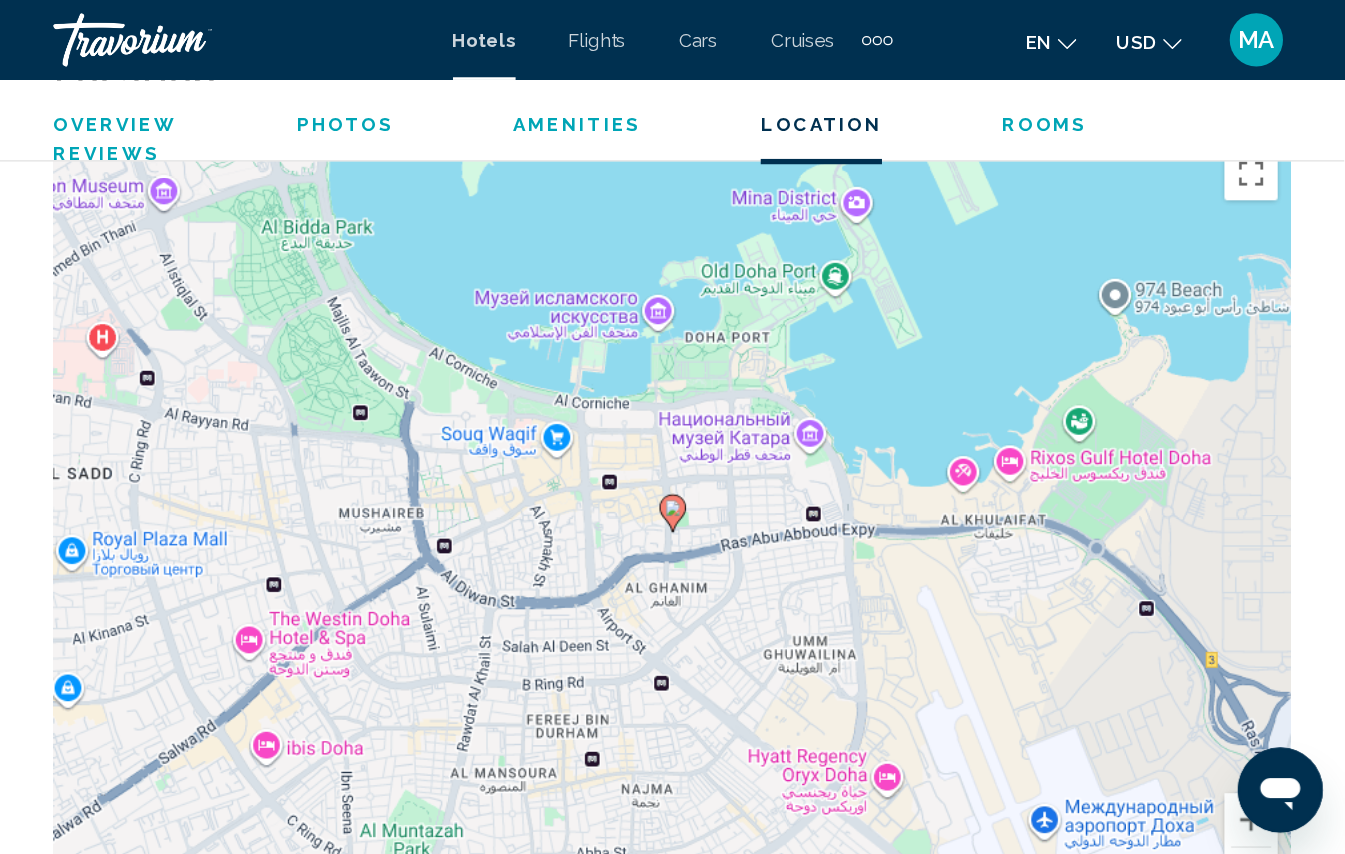 scroll, scrollTop: 2480, scrollLeft: 0, axis: vertical 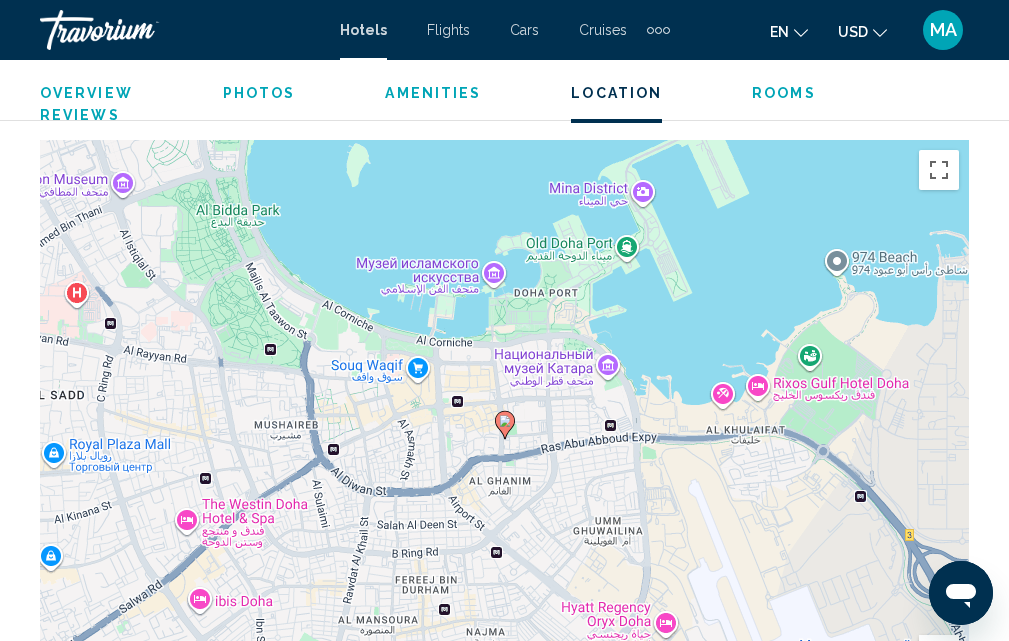 click at bounding box center [505, 425] 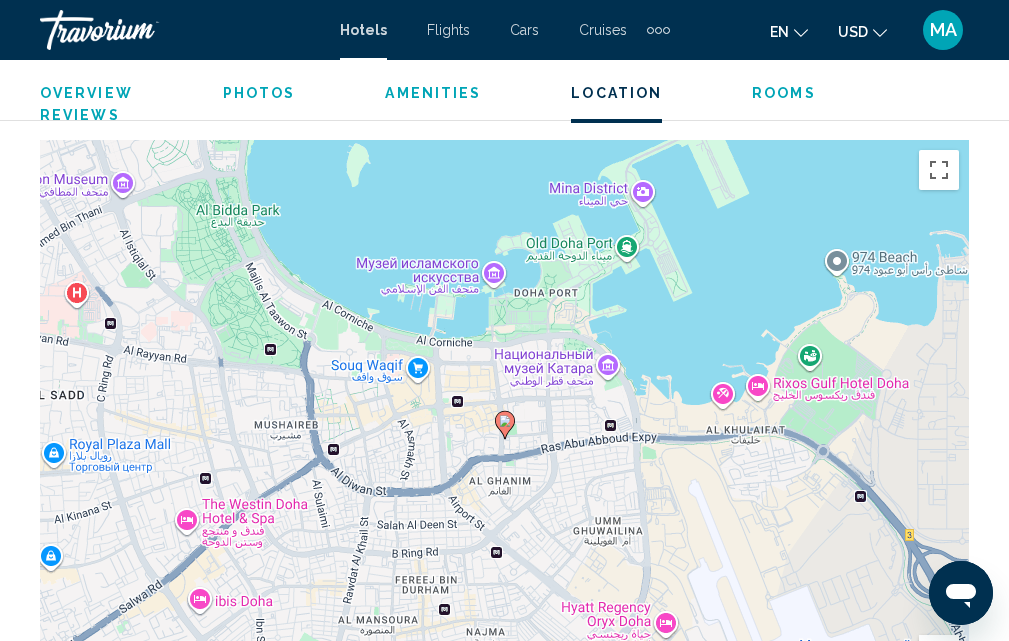 click 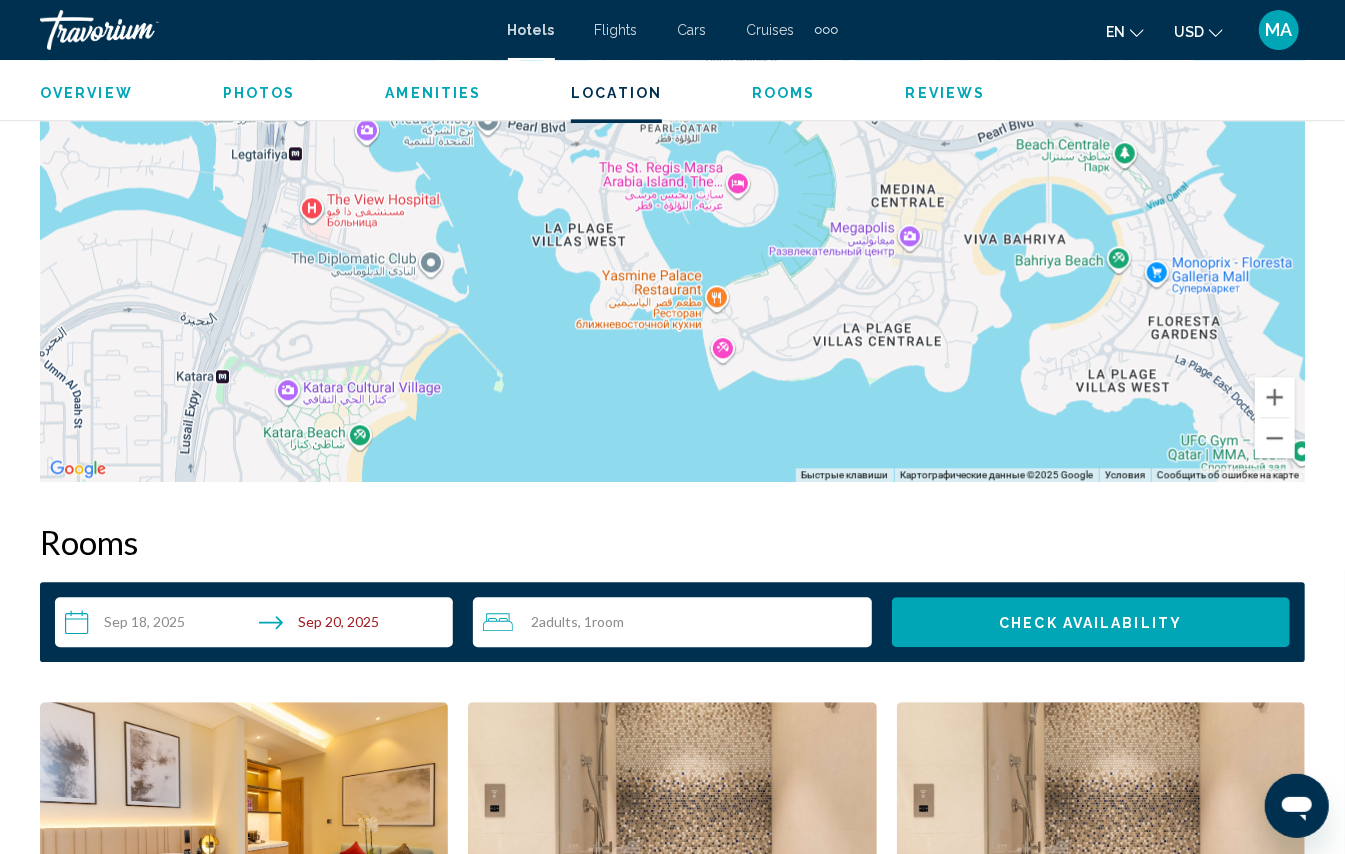 drag, startPoint x: 1020, startPoint y: 82, endPoint x: 626, endPoint y: 482, distance: 561.4588 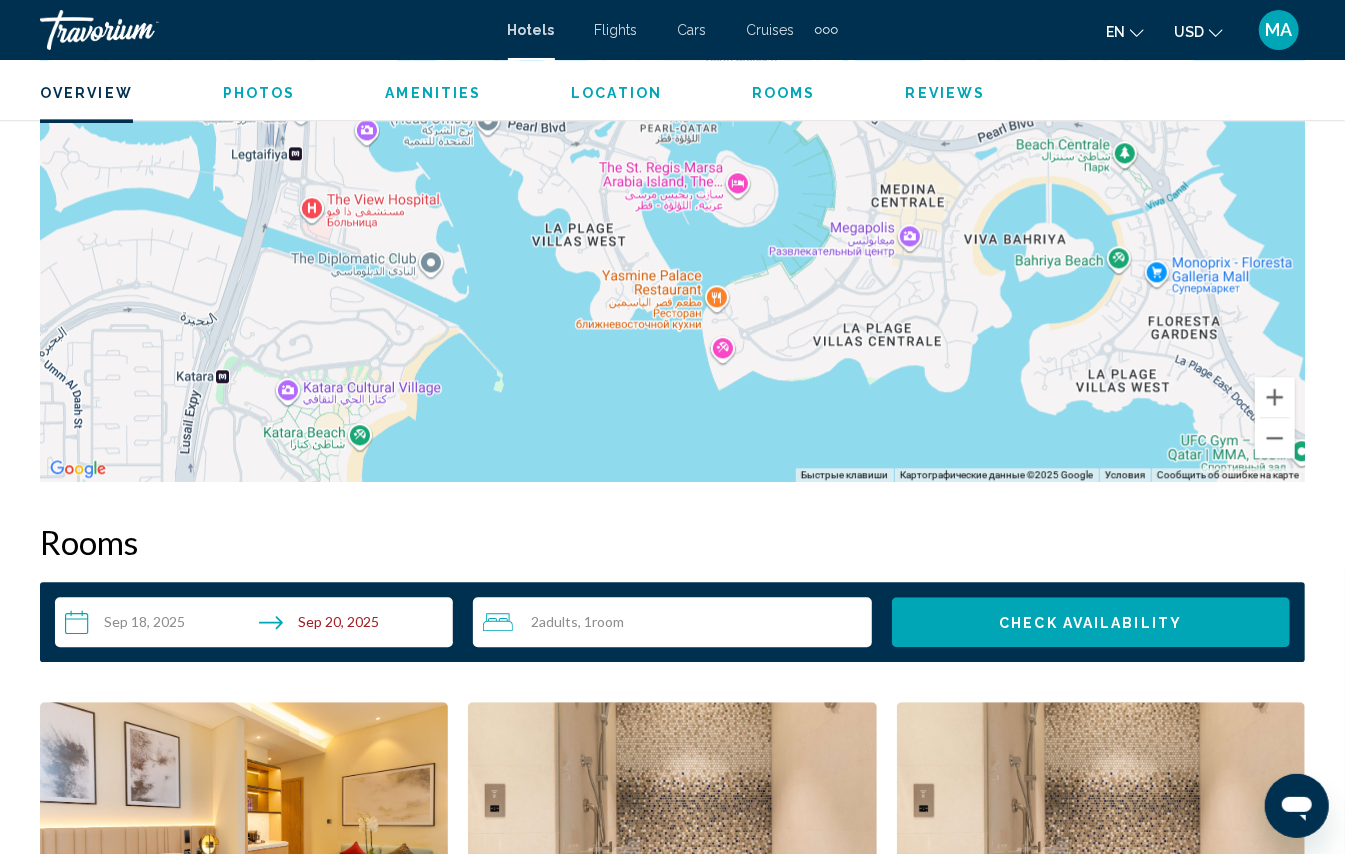scroll, scrollTop: 281, scrollLeft: 0, axis: vertical 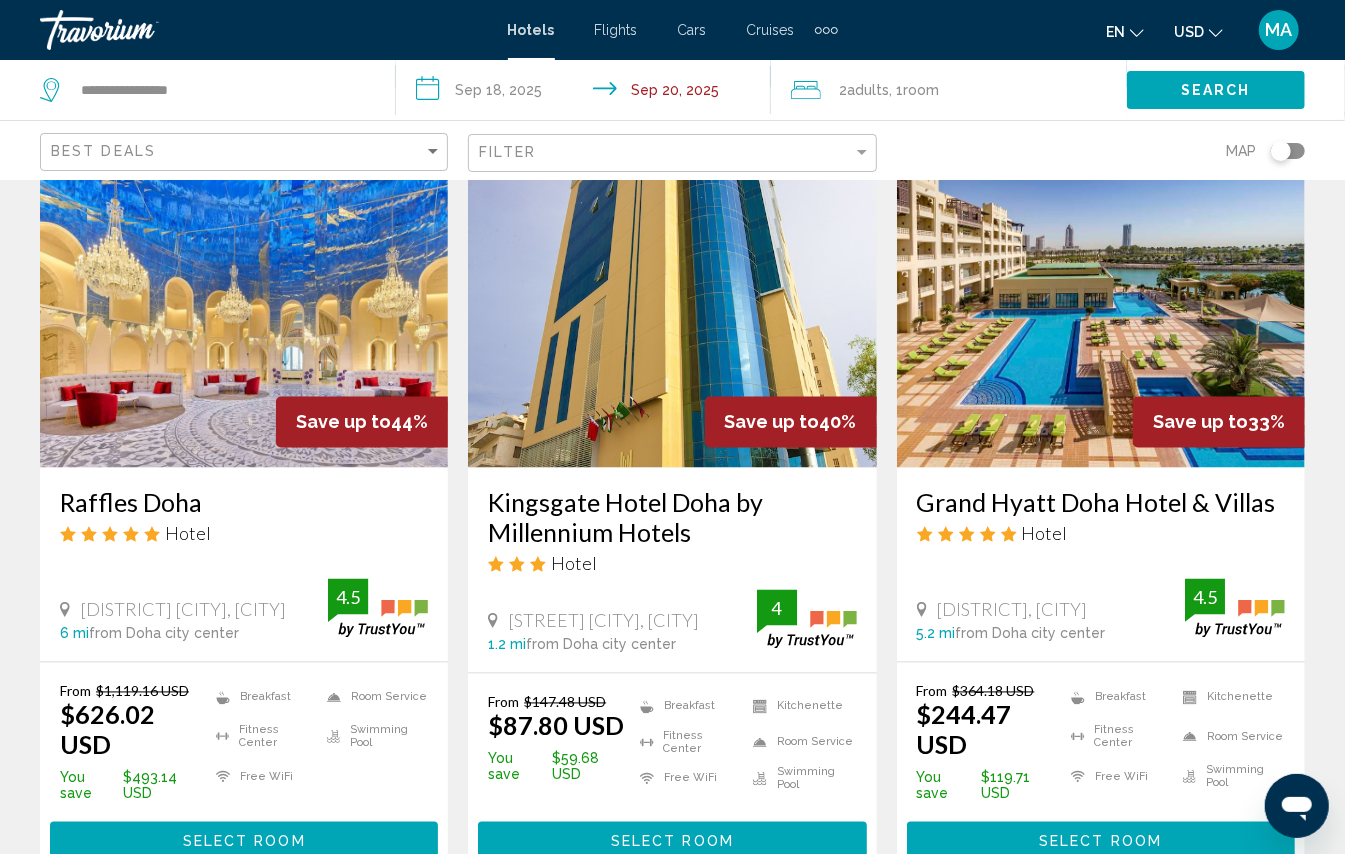 click on "Select Room" at bounding box center [672, 841] 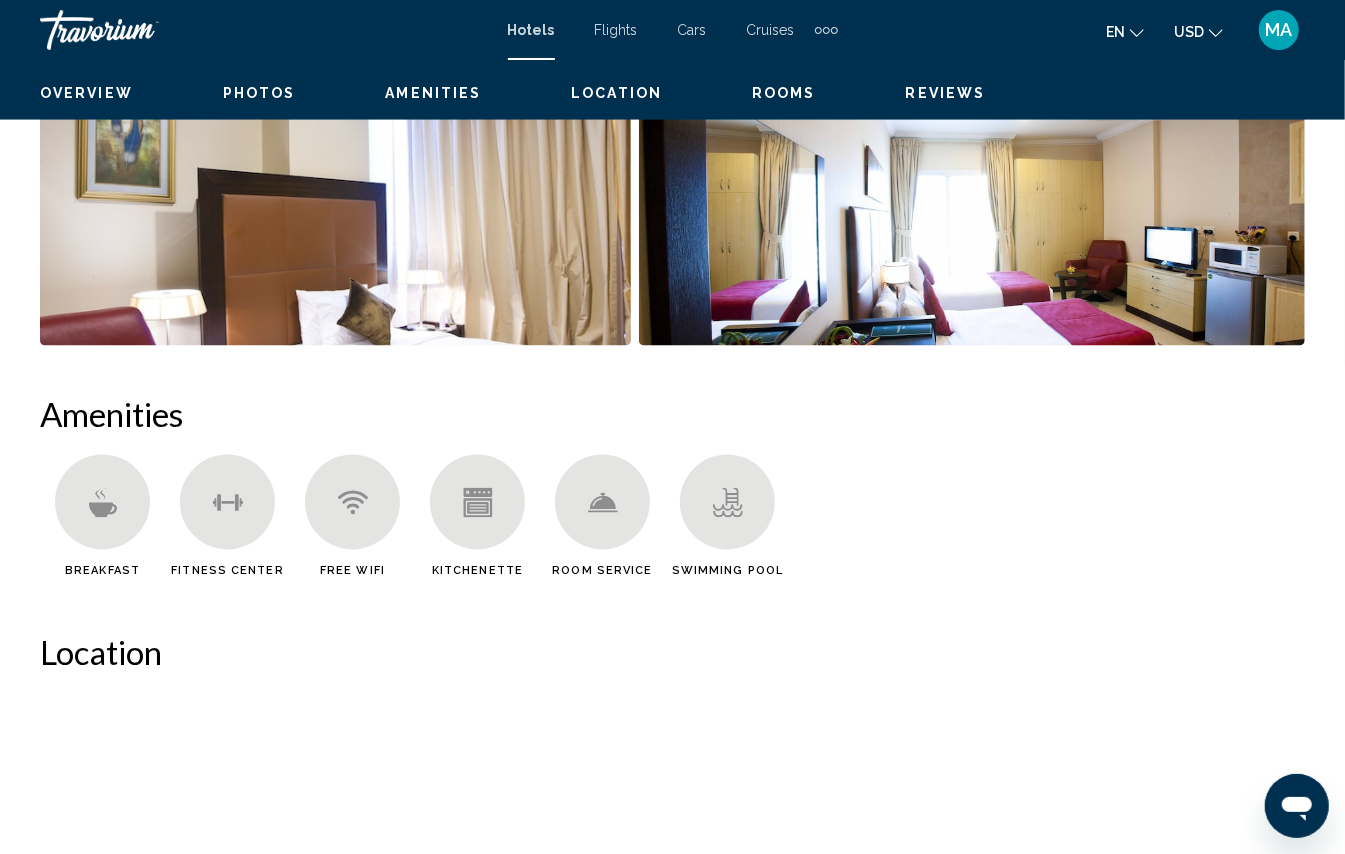 scroll, scrollTop: 108, scrollLeft: 0, axis: vertical 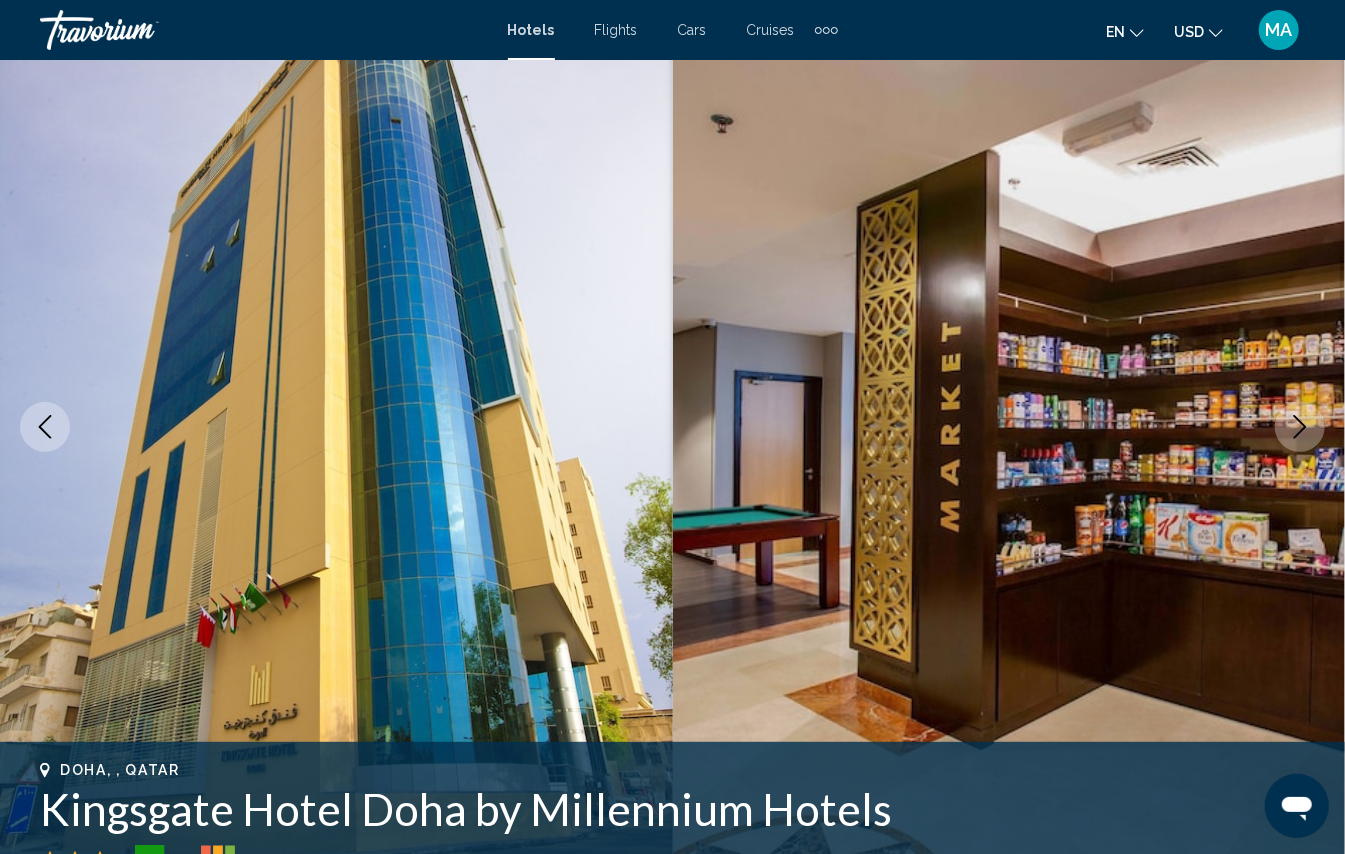 type 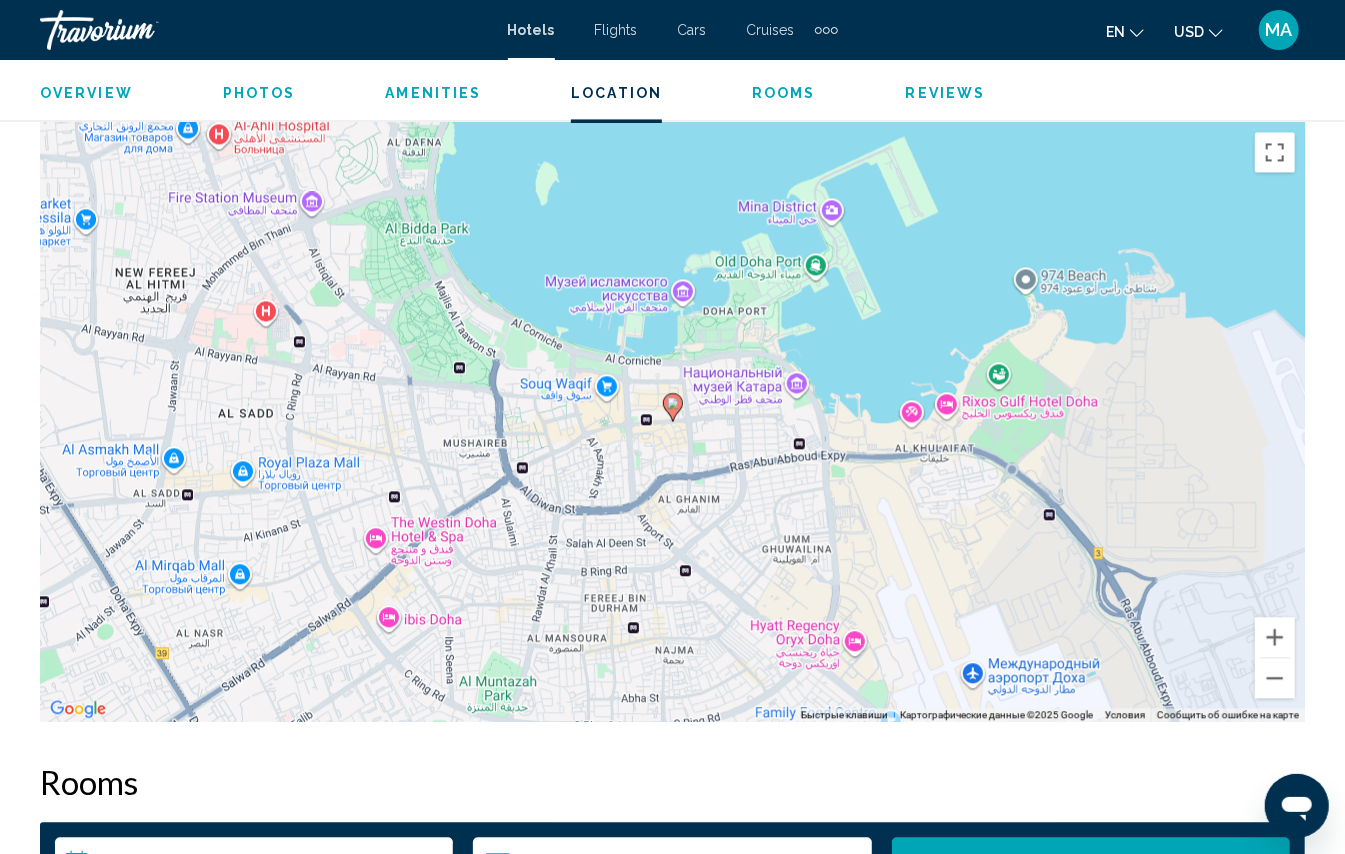 scroll, scrollTop: 2241, scrollLeft: 0, axis: vertical 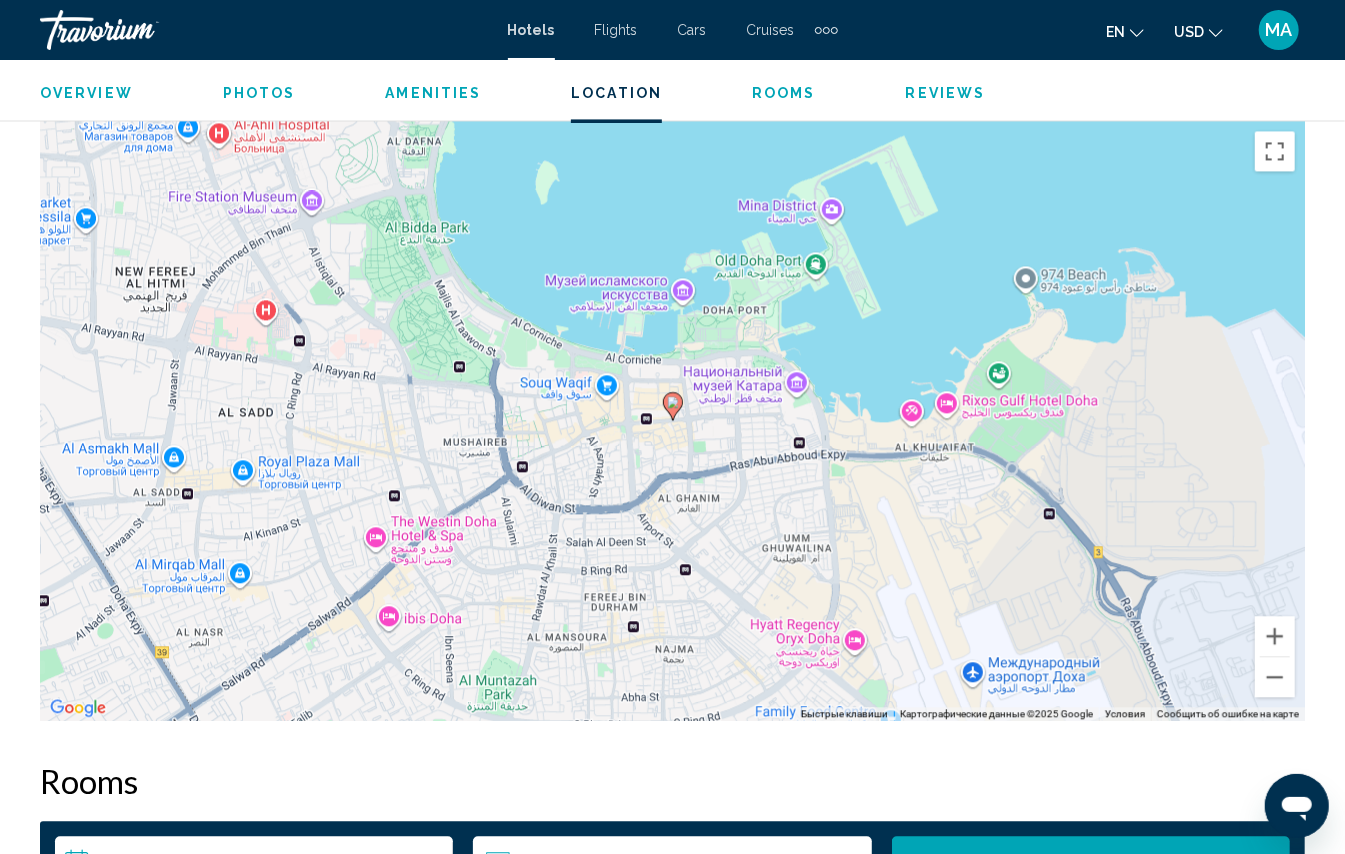 click 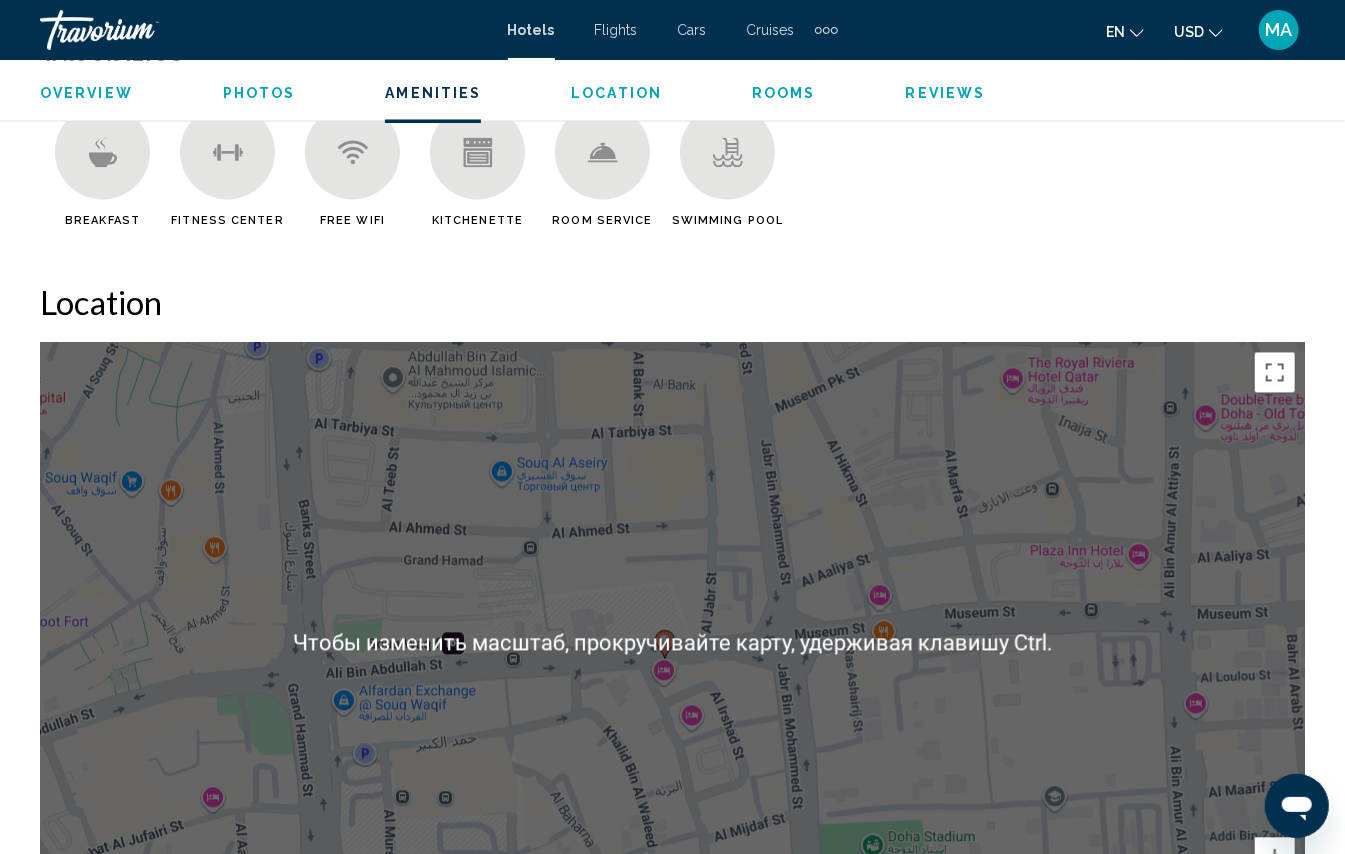 scroll, scrollTop: 2001, scrollLeft: 0, axis: vertical 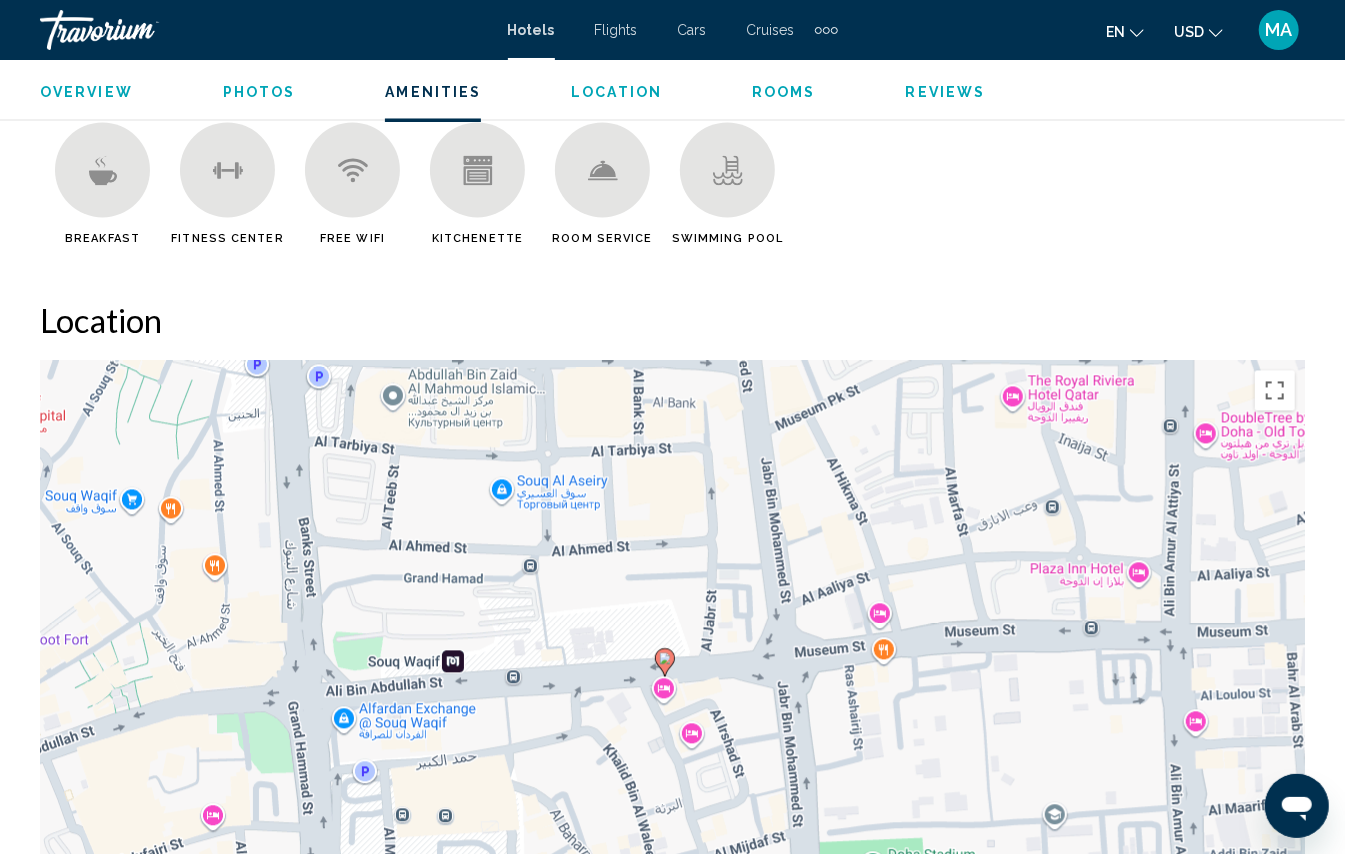 click on "Для навигации используйте клавиши со стрелками.  Чтобы активировать перетаскивание с помощью клавиатуры, нажмите Alt + Ввод. После этого перемещайте маркер, используя клавиши со стрелками. Чтобы завершить перетаскивание, нажмите клавишу Ввод. Чтобы отменить действие, нажмите клавишу Esc." at bounding box center (672, 661) 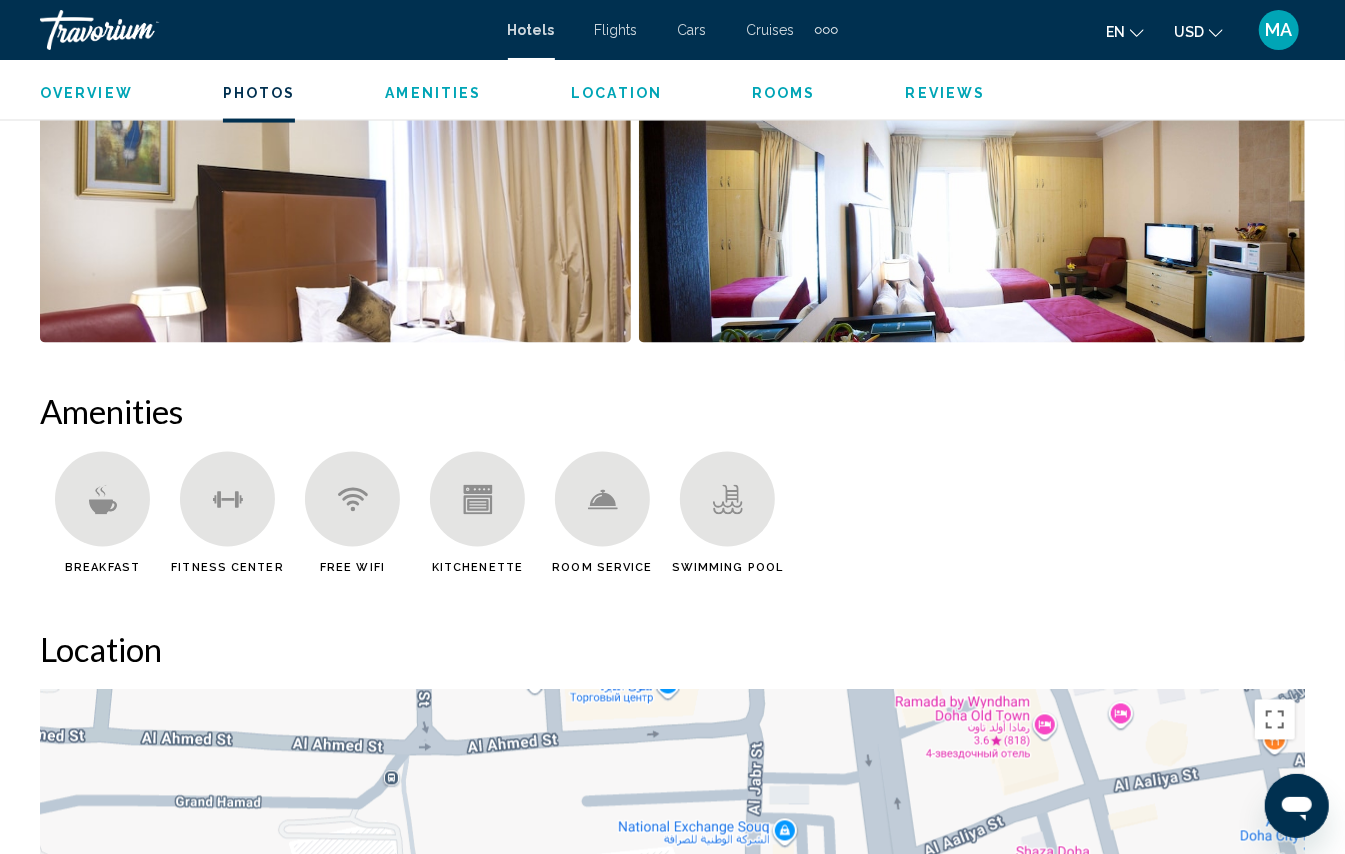 scroll, scrollTop: 2050, scrollLeft: 0, axis: vertical 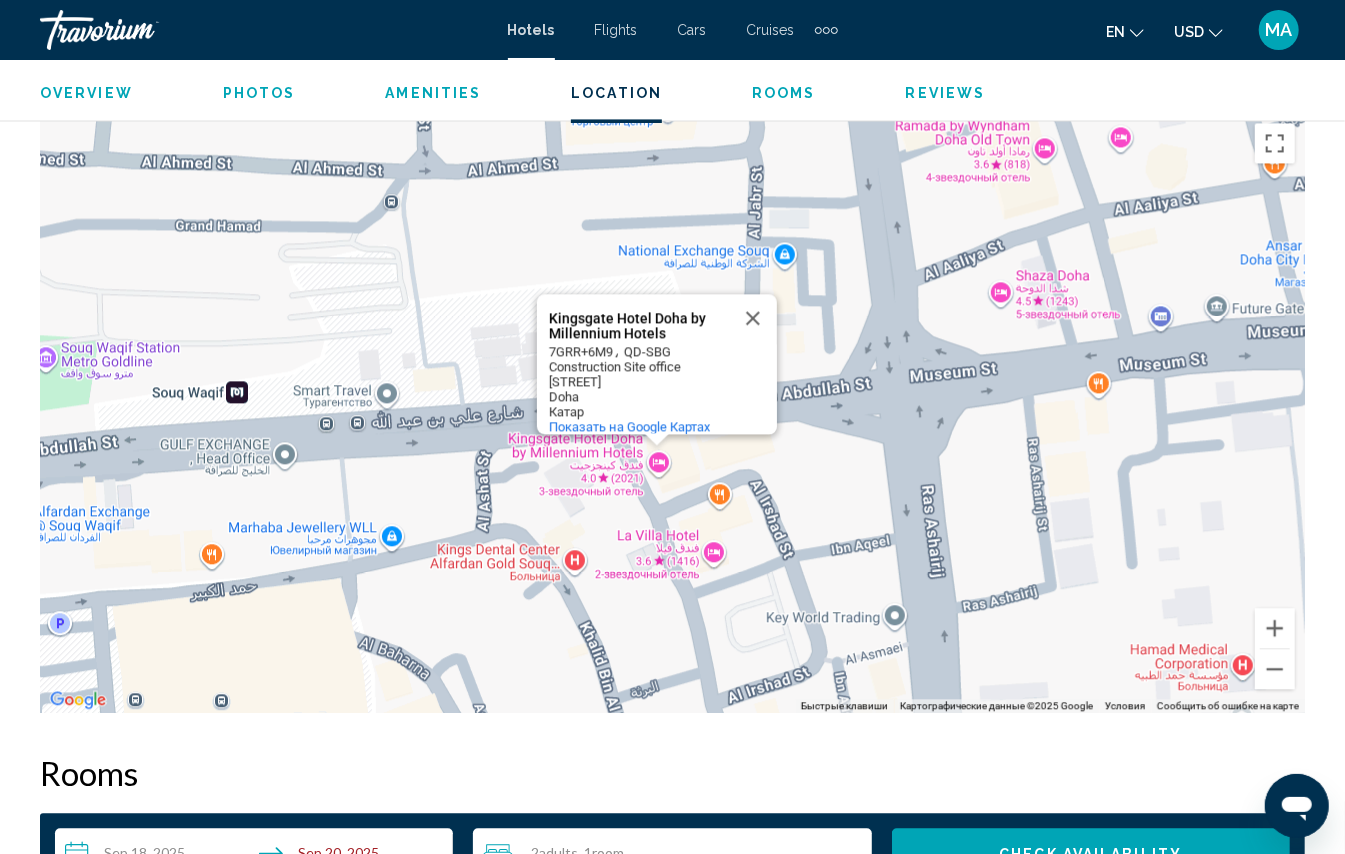 click on "Для навигации используйте клавиши со стрелками.  Чтобы активировать перетаскивание с помощью клавиатуры, нажмите Alt + Ввод. После этого перемещайте маркер, используя клавиши со стрелками. Чтобы завершить перетаскивание, нажмите клавишу Ввод. Чтобы отменить действие, нажмите клавишу Esc.     Kingsgate Hotel [CITY] by Millennium Hotels                     Kingsgate Hotel [CITY] by Millennium Hotels                 7GPQ+9F8 Ali Bin Abdullah St [CITY] Катар             Показать на Google Картах" at bounding box center [672, 413] 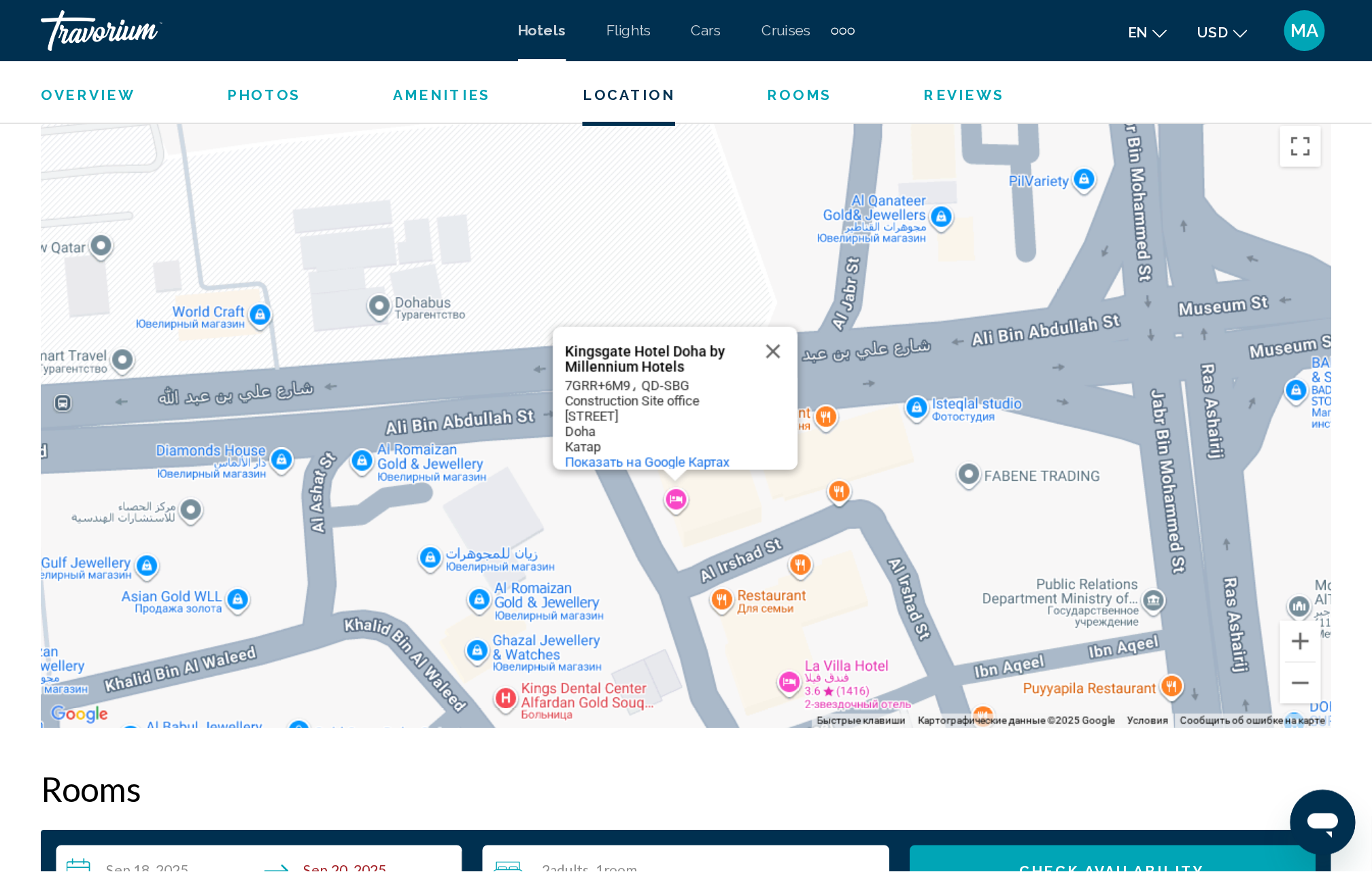 scroll, scrollTop: 1530, scrollLeft: 0, axis: vertical 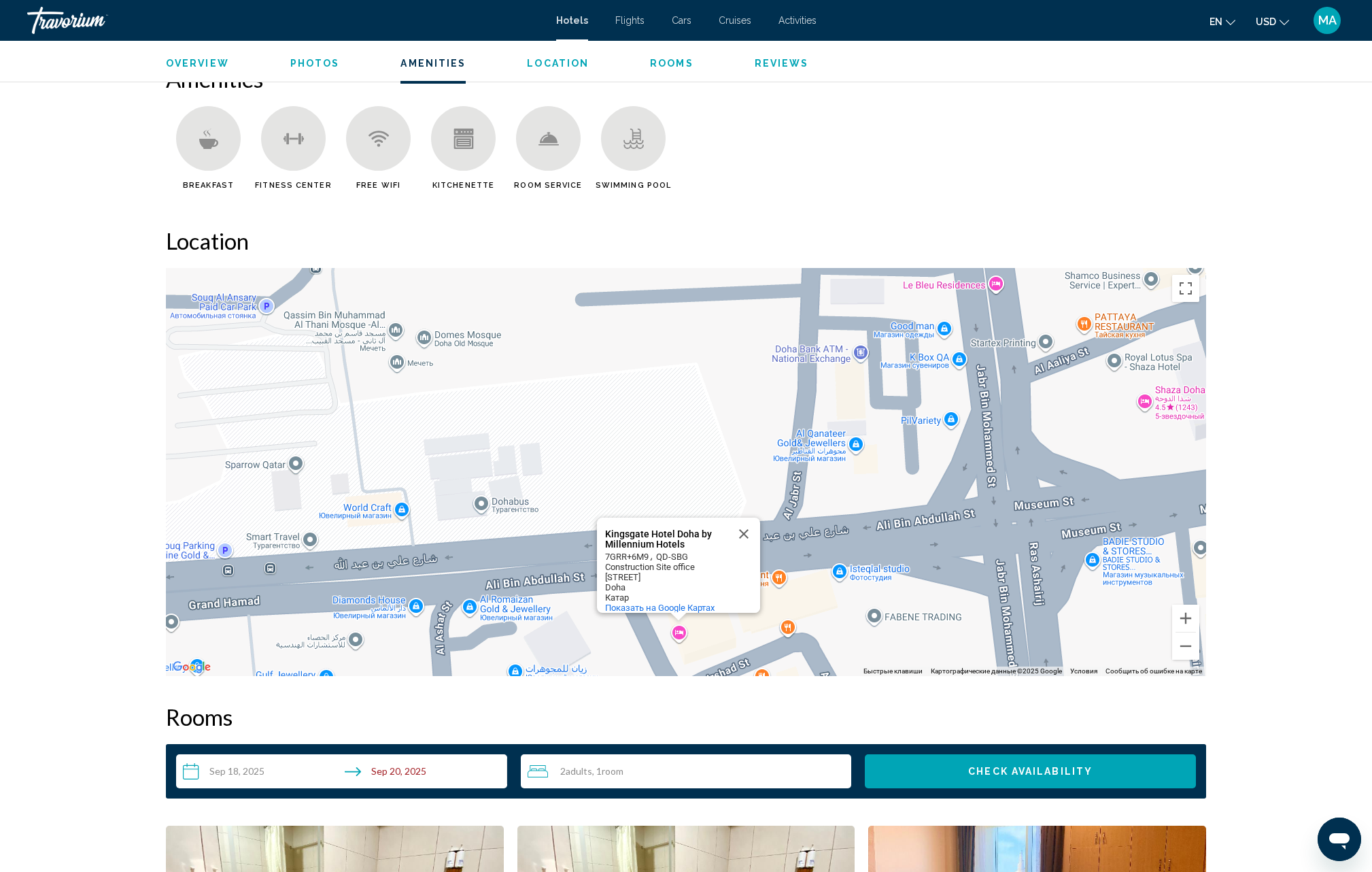 click on "Для навигации используйте клавиши со стрелками.  Чтобы активировать перетаскивание с помощью клавиатуры, нажмите Alt + Ввод. После этого перемещайте маркер, используя клавиши со стрелками. Чтобы завершить перетаскивание, нажмите клавишу Ввод. Чтобы отменить действие, нажмите клавишу Esc.     Kingsgate Hotel [CITY] by Millennium Hotels                     Kingsgate Hotel [CITY] by Millennium Hotels                 7GPQ+9F8 Ali Bin Abdullah St [CITY] Катар             Показать на Google Картах" at bounding box center (686, 472) 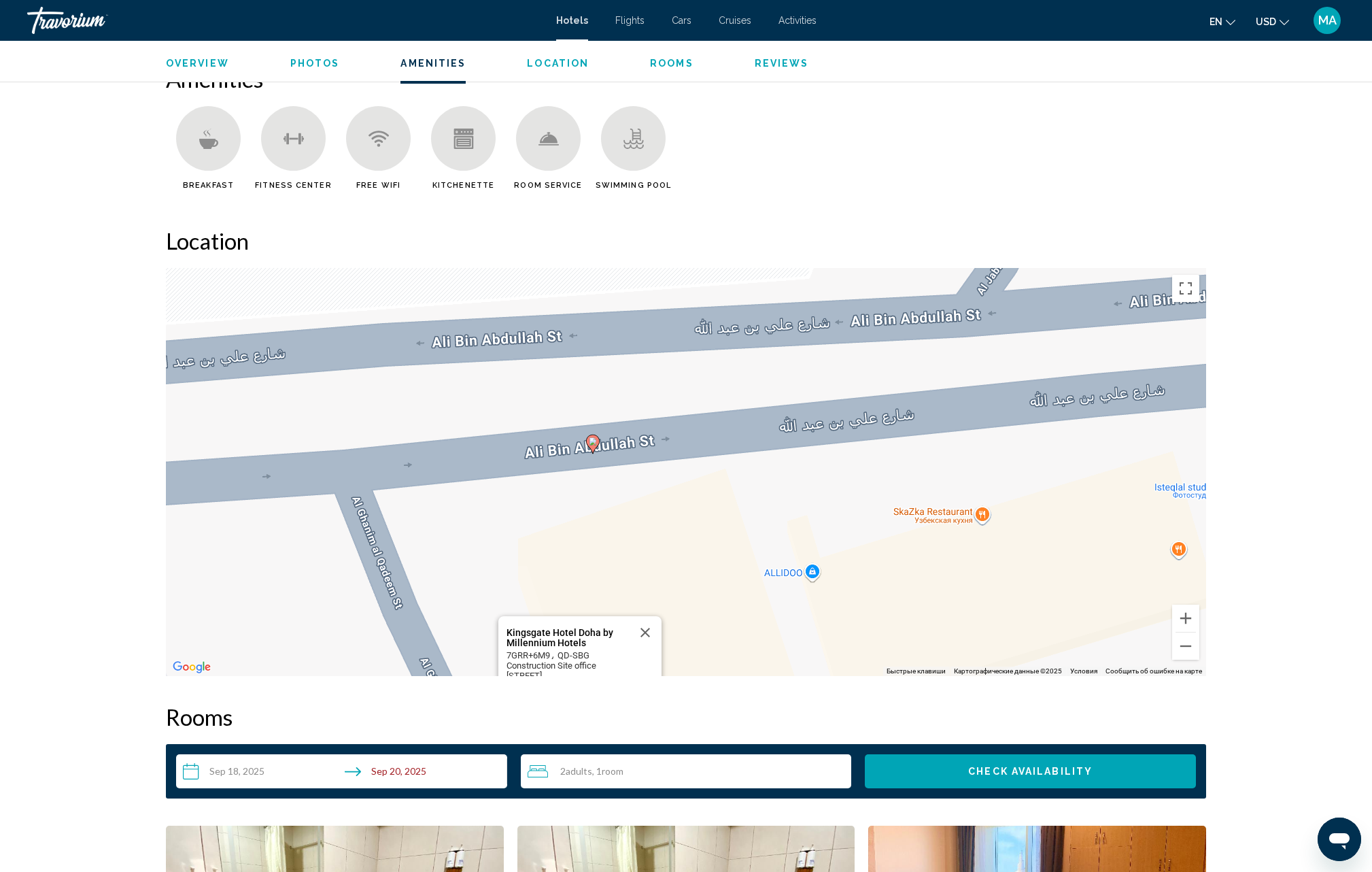 drag, startPoint x: 760, startPoint y: 630, endPoint x: 729, endPoint y: 433, distance: 199.4242 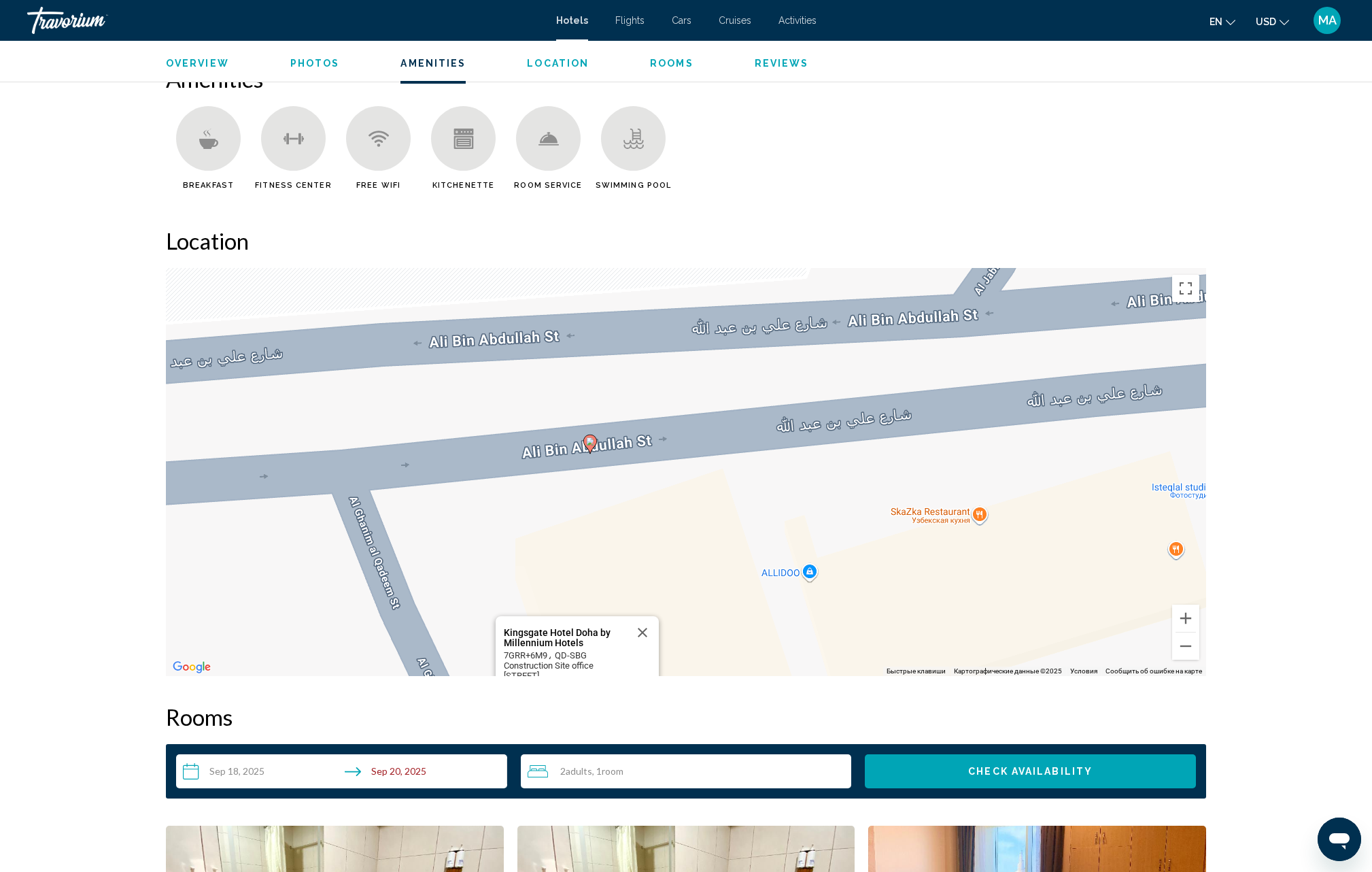 click on "Для навигации используйте клавиши со стрелками.  Чтобы активировать перетаскивание с помощью клавиатуры, нажмите Alt + Ввод. После этого перемещайте маркер, используя клавиши со стрелками. Чтобы завершить перетаскивание, нажмите клавишу Ввод. Чтобы отменить действие, нажмите клавишу Esc.     Kingsgate Hotel [CITY] by Millennium Hotels                     Kingsgate Hotel [CITY] by Millennium Hotels                 7GPQ+9F8 Ali Bin Abdullah St [CITY] Катар             Показать на Google Картах" at bounding box center [686, 472] 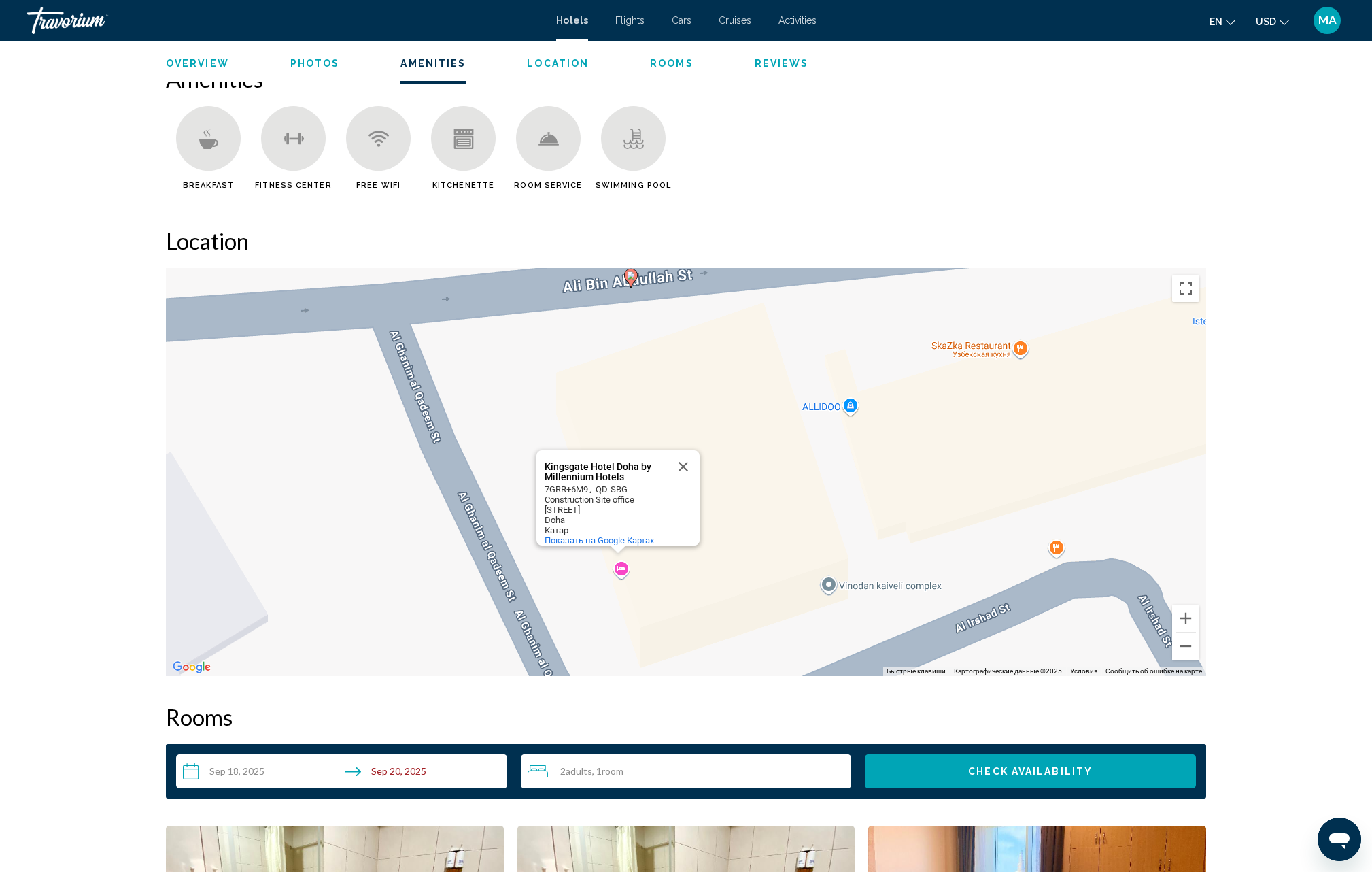 drag, startPoint x: 628, startPoint y: 600, endPoint x: 676, endPoint y: 415, distance: 191.12561 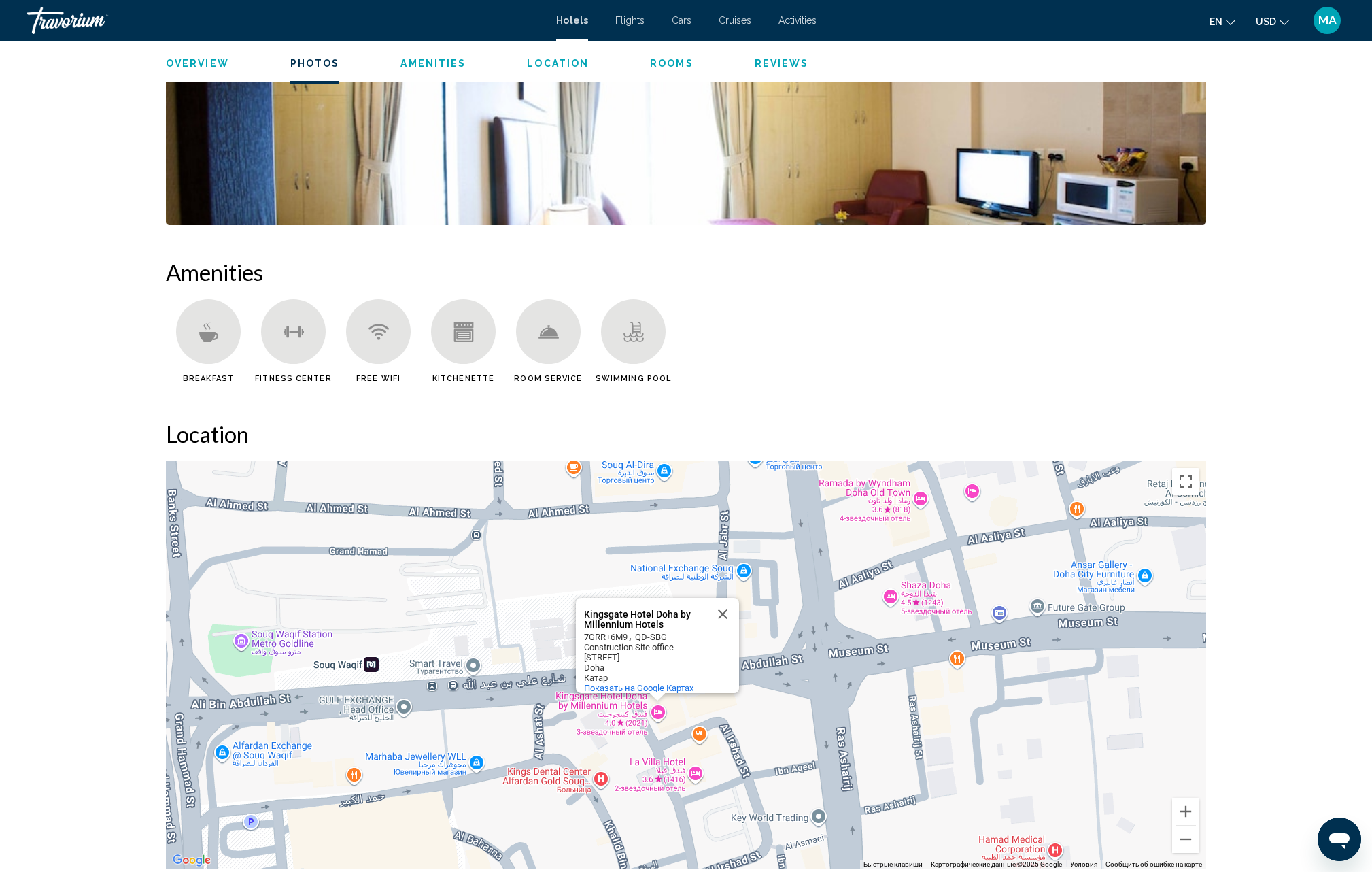scroll, scrollTop: 1092, scrollLeft: 0, axis: vertical 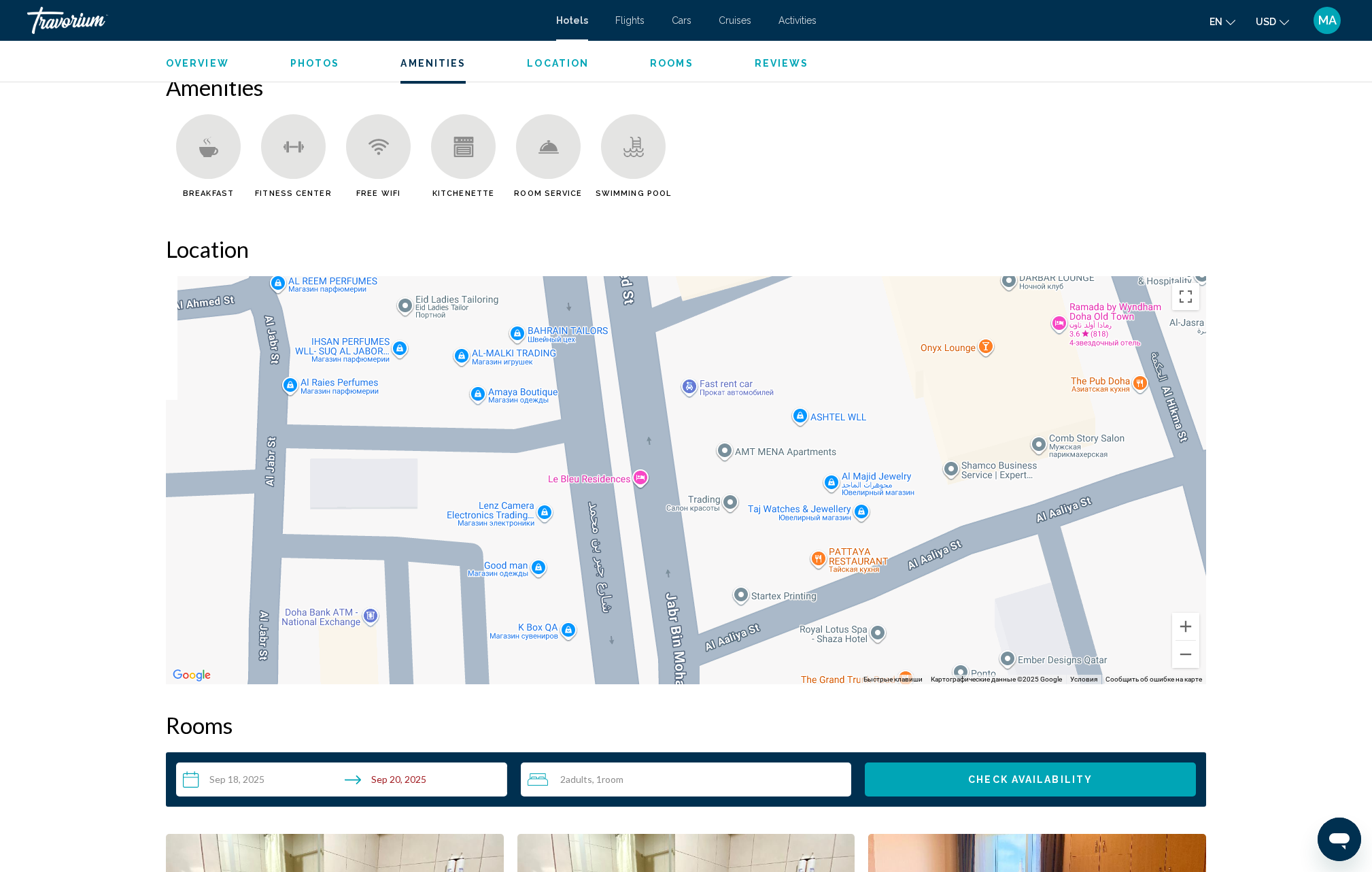 drag, startPoint x: 916, startPoint y: 325, endPoint x: 906, endPoint y: 570, distance: 245.204 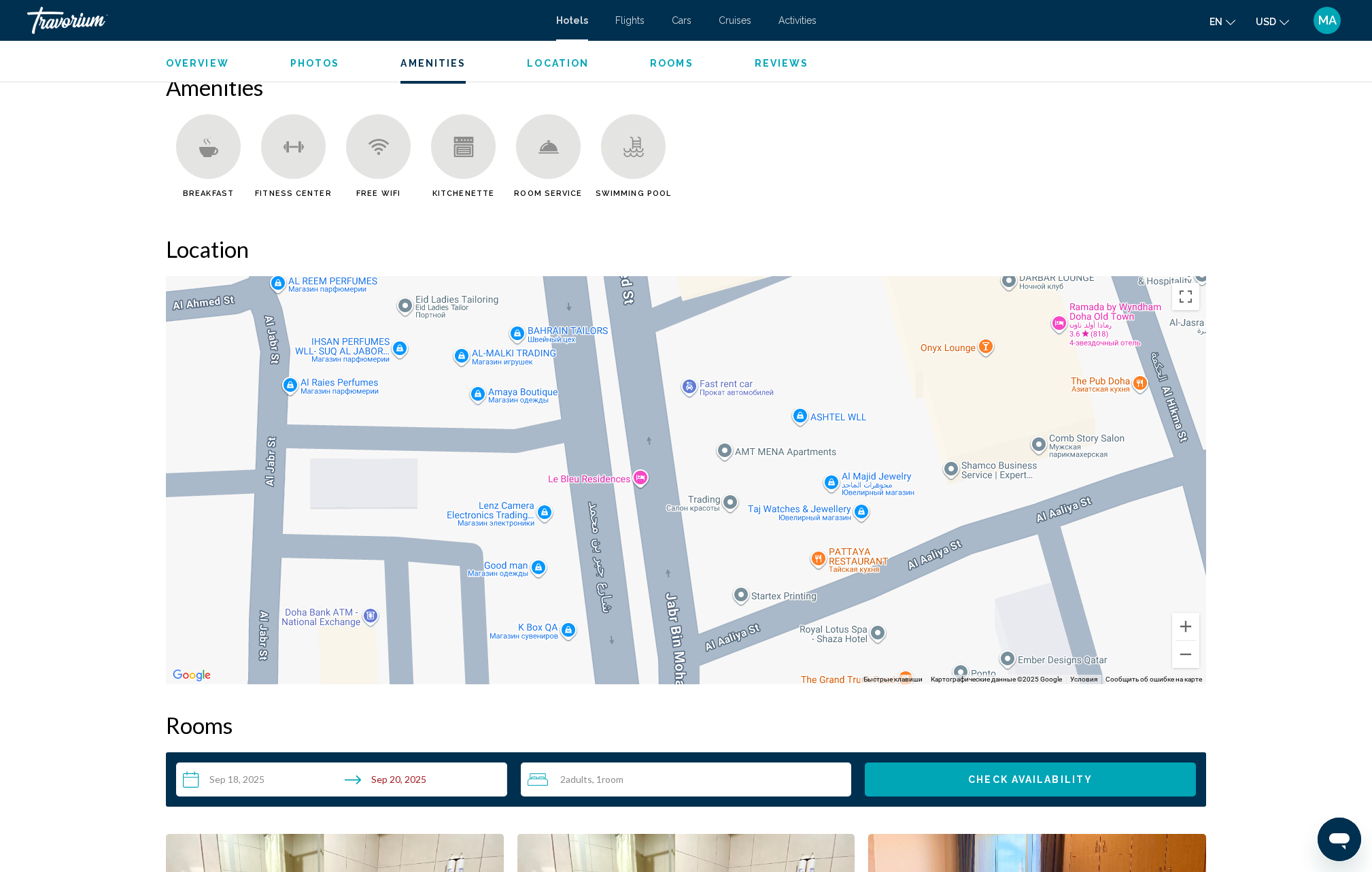 click on "Для навигации используйте клавиши со стрелками.  Чтобы активировать перетаскивание с помощью клавиатуры, нажмите Alt + Ввод. После этого перемещайте маркер, используя клавиши со стрелками. Чтобы завершить перетаскивание, нажмите клавишу Ввод. Чтобы отменить действие, нажмите клавишу Esc.     Kingsgate Hotel [CITY] by Millennium Hotels                     Kingsgate Hotel [CITY] by Millennium Hotels                 7GPQ+9F8 Ali Bin Abdullah St [CITY] Катар             Показать на Google Картах" at bounding box center [686, 480] 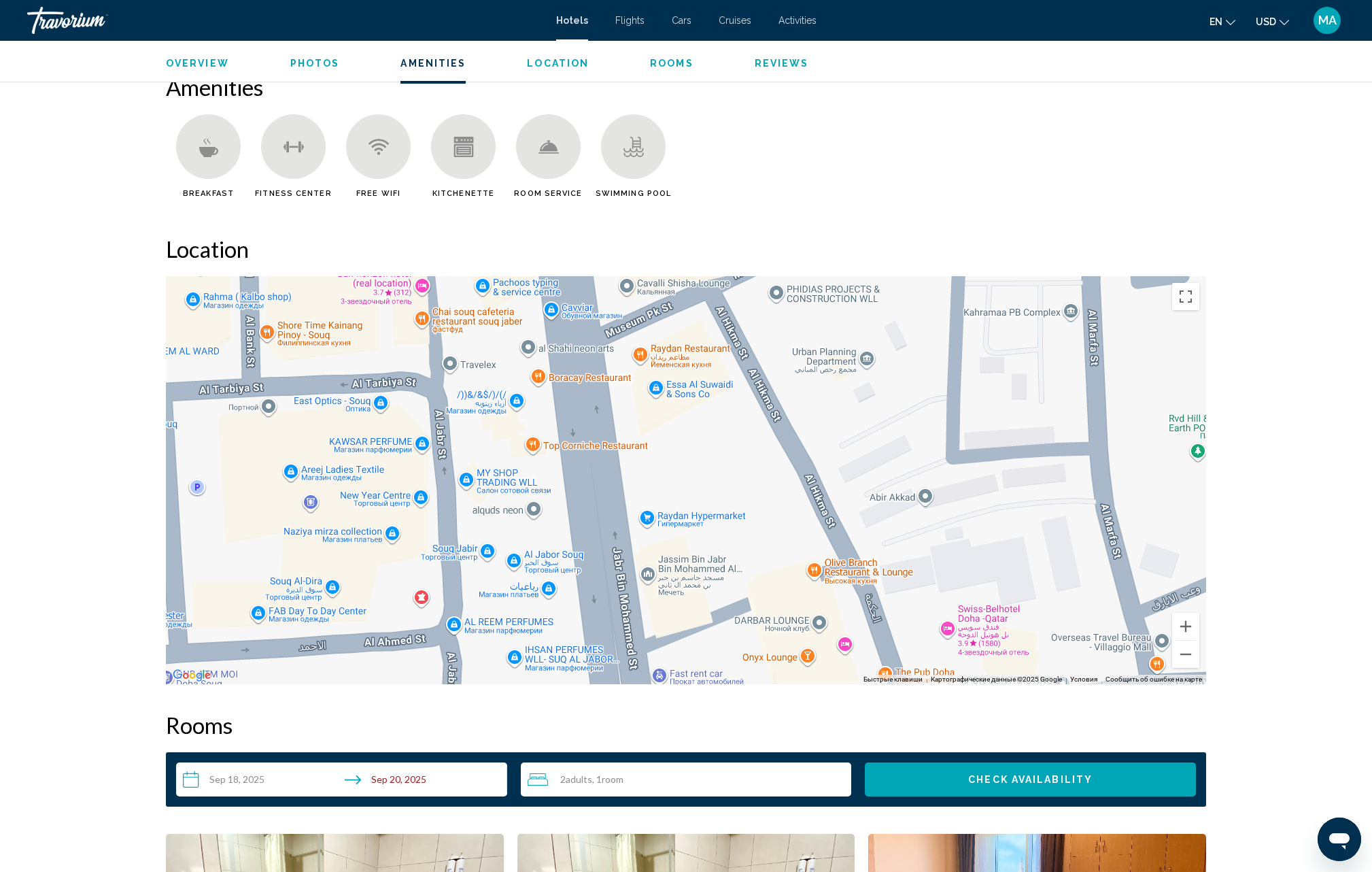 drag, startPoint x: 861, startPoint y: 313, endPoint x: 786, endPoint y: 565, distance: 262.9239 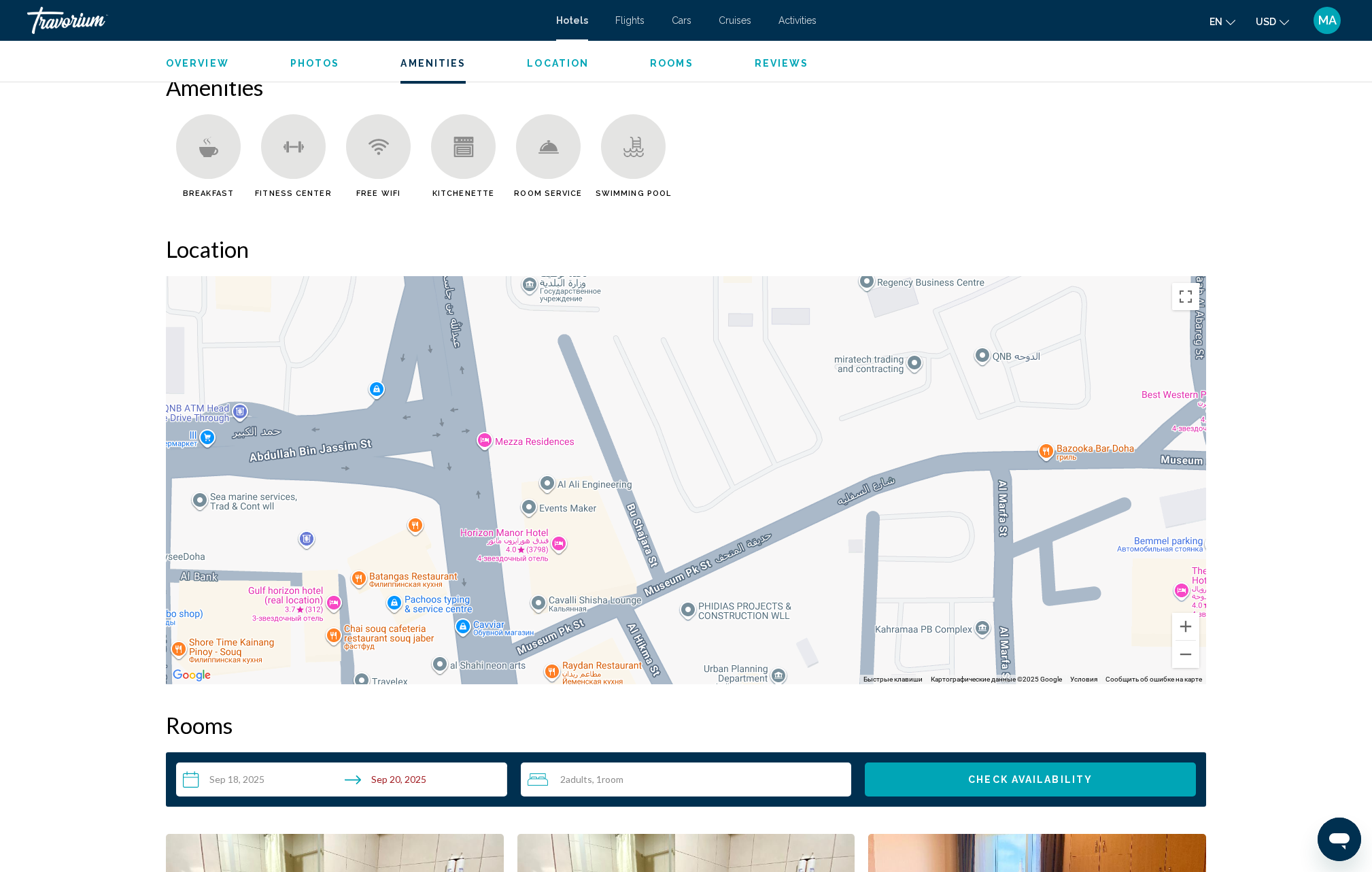 drag, startPoint x: 738, startPoint y: 374, endPoint x: 650, endPoint y: 692, distance: 329.9515 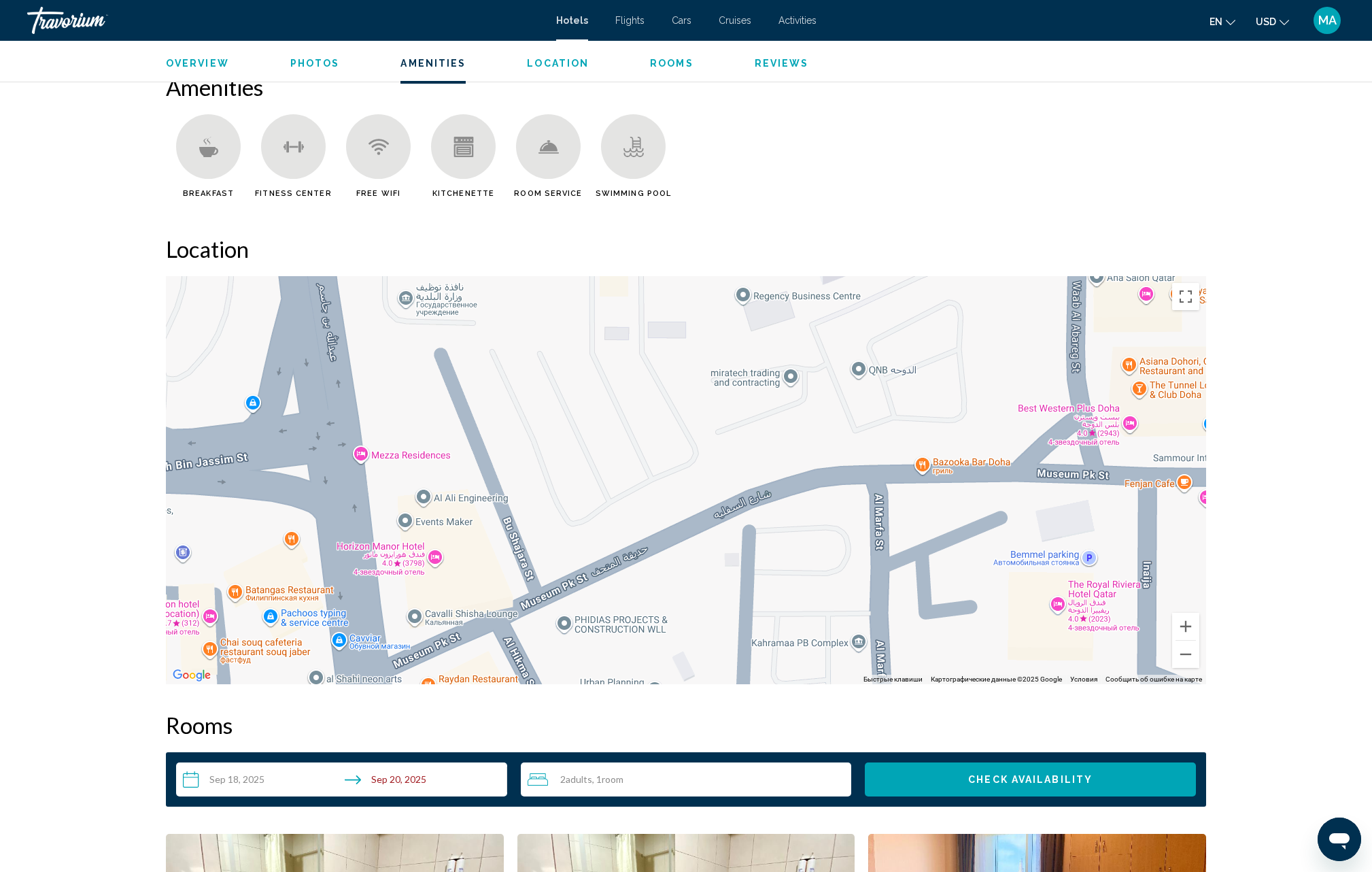 drag, startPoint x: 960, startPoint y: 605, endPoint x: 814, endPoint y: 624, distance: 147.231 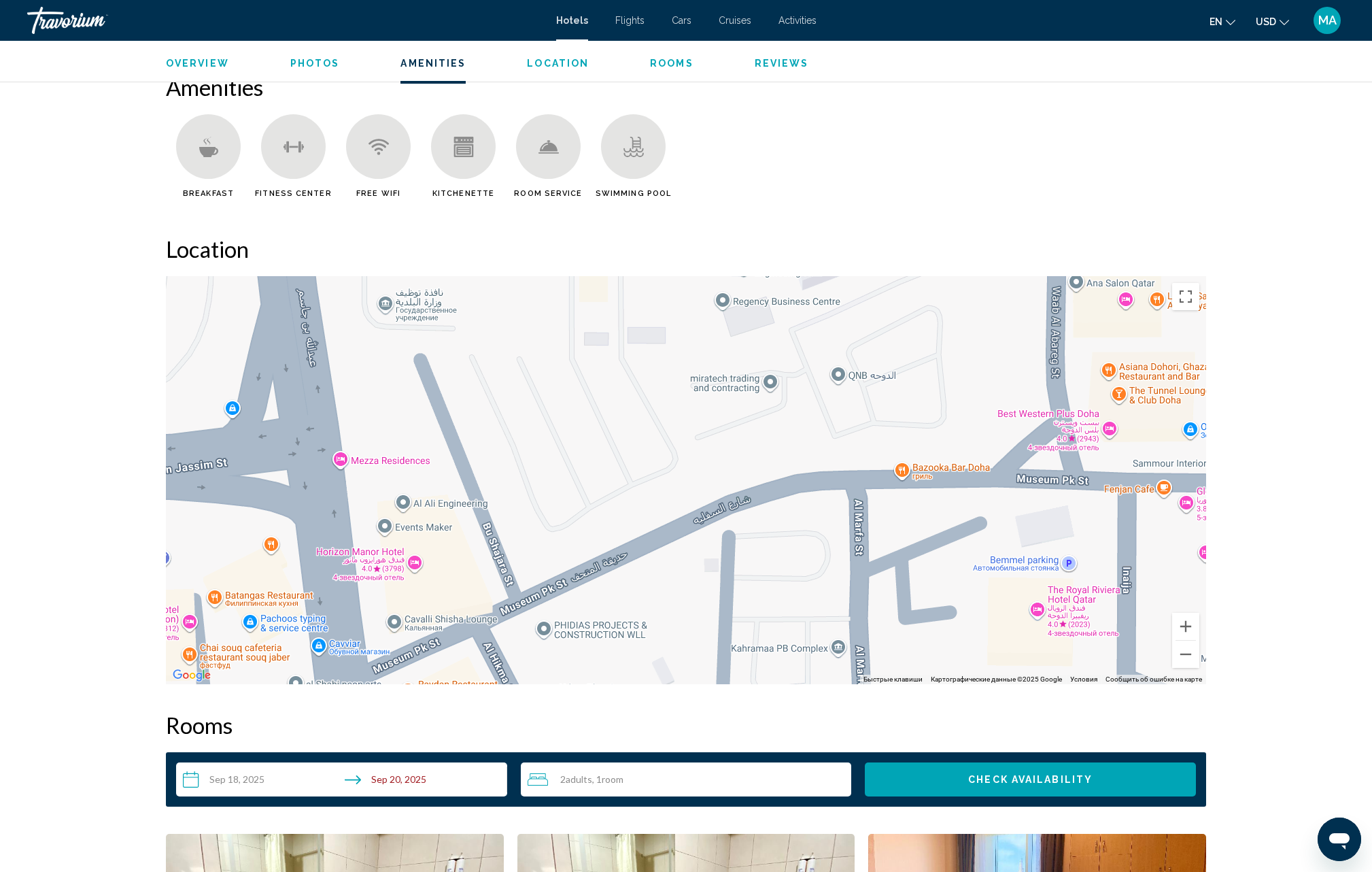 click on "Для навигации используйте клавиши со стрелками.  Чтобы активировать перетаскивание с помощью клавиатуры, нажмите Alt + Ввод. После этого перемещайте маркер, используя клавиши со стрелками. Чтобы завершить перетаскивание, нажмите клавишу Ввод. Чтобы отменить действие, нажмите клавишу Esc.     Kingsgate Hotel [CITY] by Millennium Hotels                     Kingsgate Hotel [CITY] by Millennium Hotels                 7GPQ+9F8 Ali Bin Abdullah St [CITY] Катар             Показать на Google Картах" at bounding box center (686, 480) 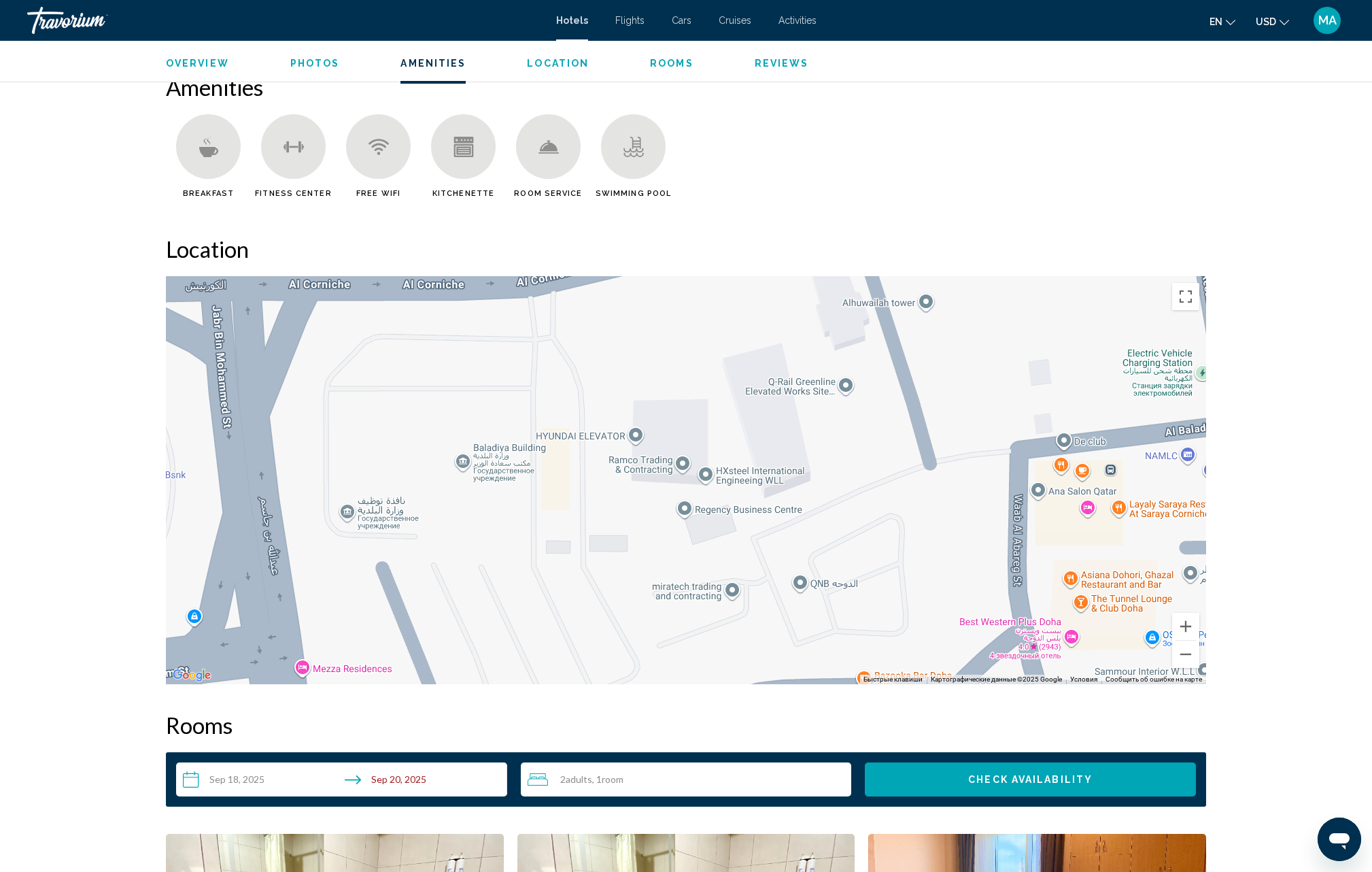 drag, startPoint x: 851, startPoint y: 381, endPoint x: 810, endPoint y: 592, distance: 214.9465 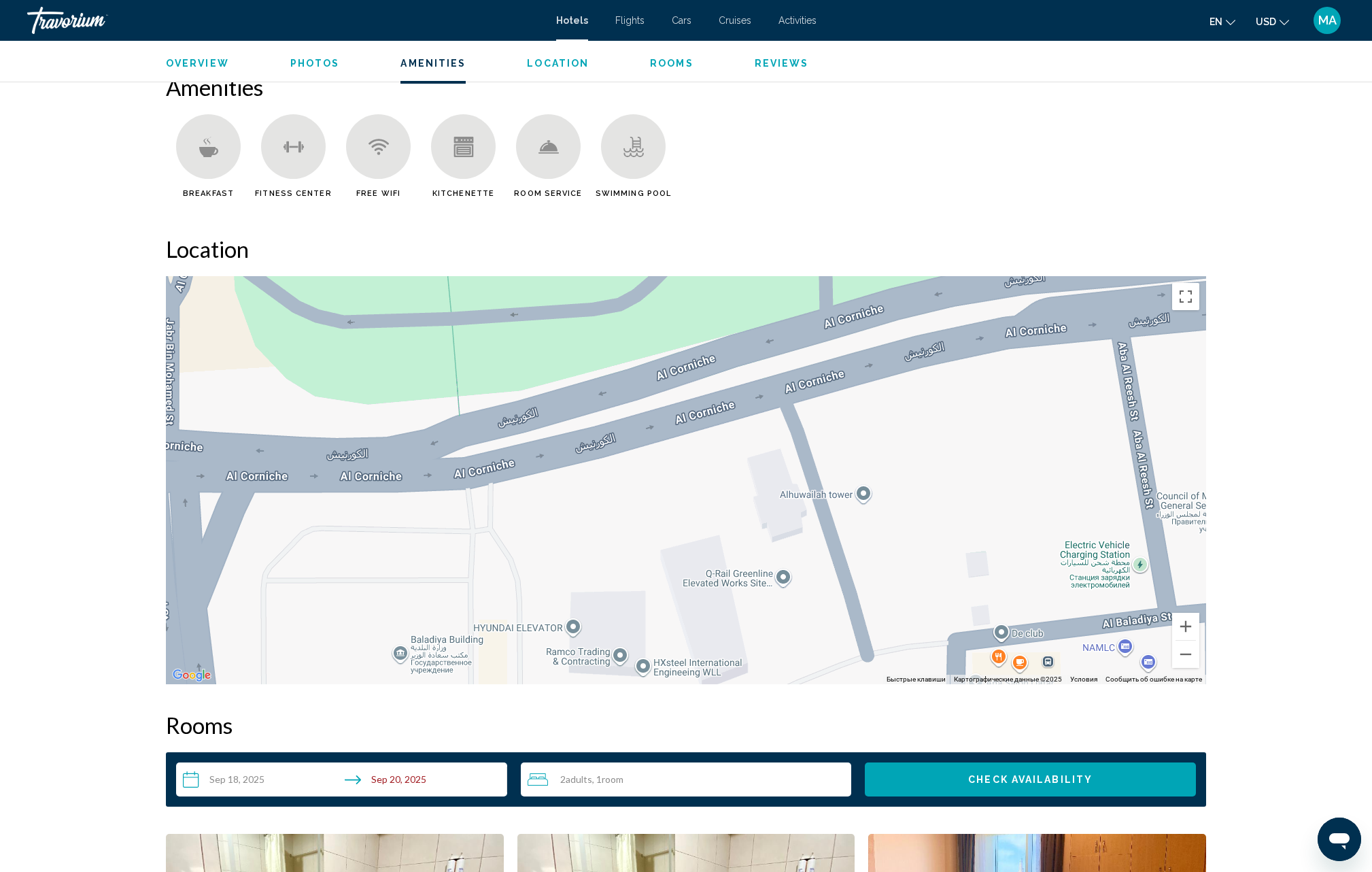 drag, startPoint x: 802, startPoint y: 434, endPoint x: 738, endPoint y: 631, distance: 207.13522 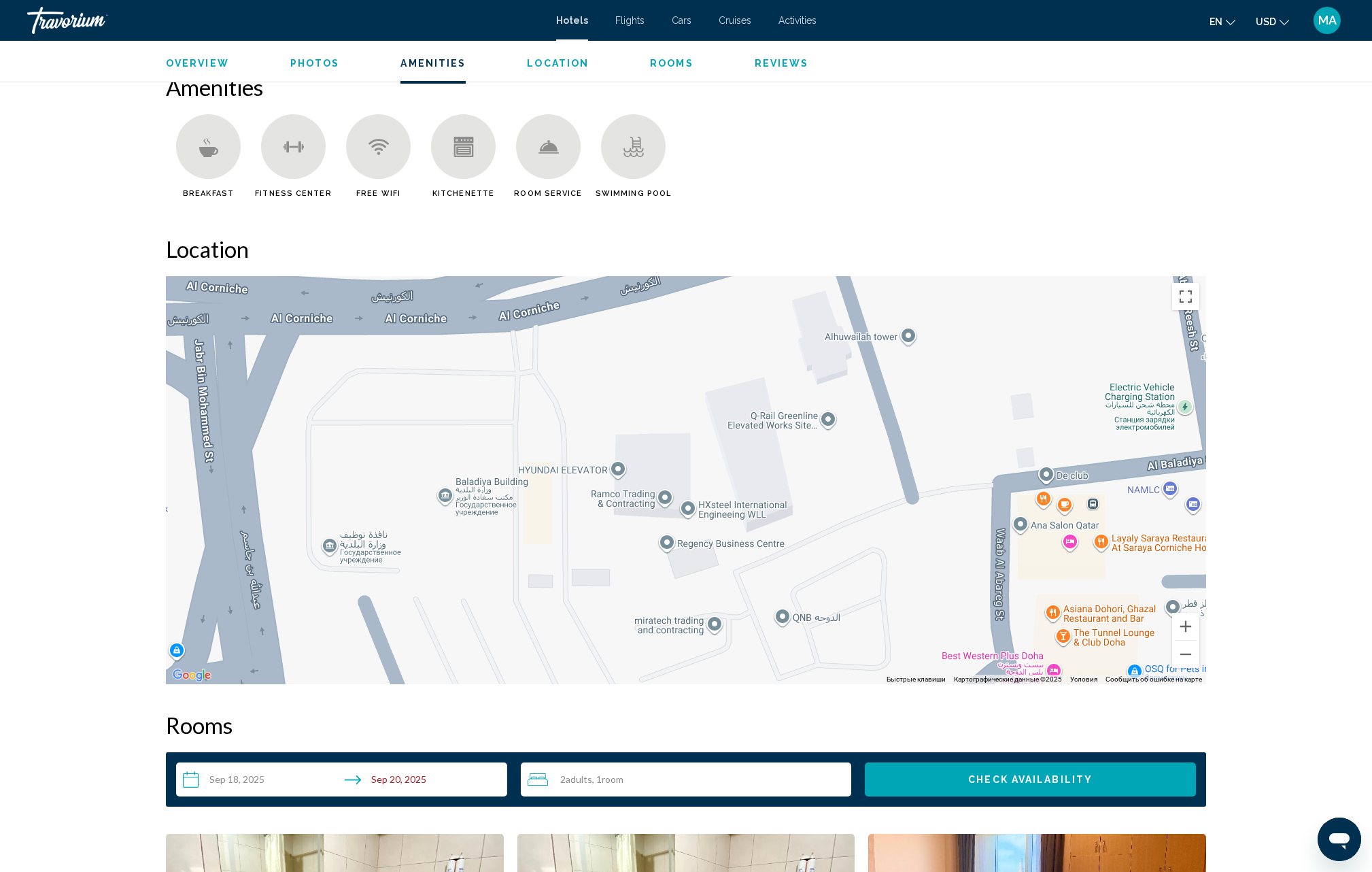 drag, startPoint x: 693, startPoint y: 612, endPoint x: 747, endPoint y: 429, distance: 190.80094 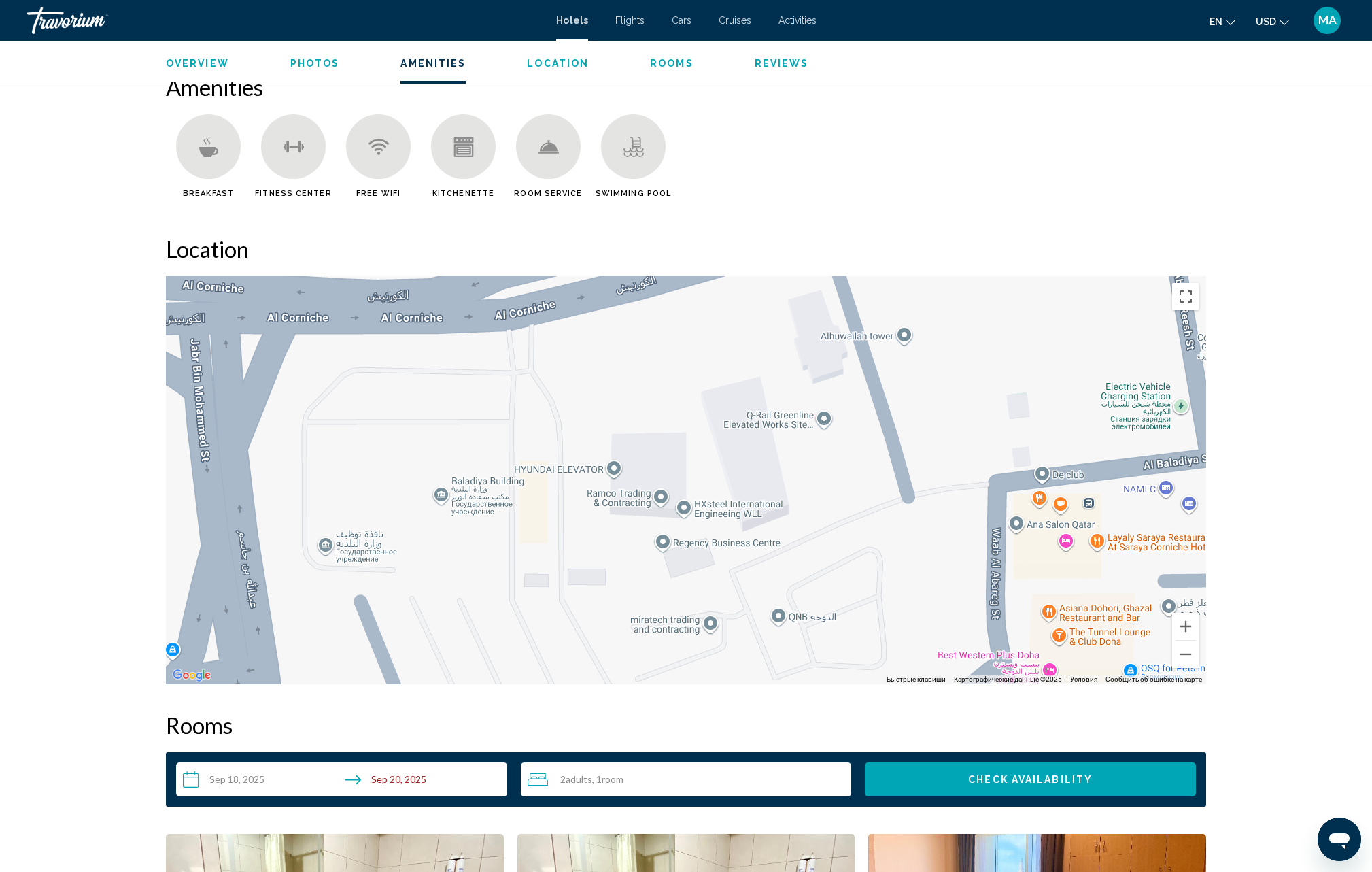 click on "Для навигации используйте клавиши со стрелками.  Чтобы активировать перетаскивание с помощью клавиатуры, нажмите Alt + Ввод. После этого перемещайте маркер, используя клавиши со стрелками. Чтобы завершить перетаскивание, нажмите клавишу Ввод. Чтобы отменить действие, нажмите клавишу Esc.     Kingsgate Hotel [CITY] by Millennium Hotels                     Kingsgate Hotel [CITY] by Millennium Hotels                 7GPQ+9F8 Ali Bin Abdullah St [CITY] Катар             Показать на Google Картах" at bounding box center [686, 480] 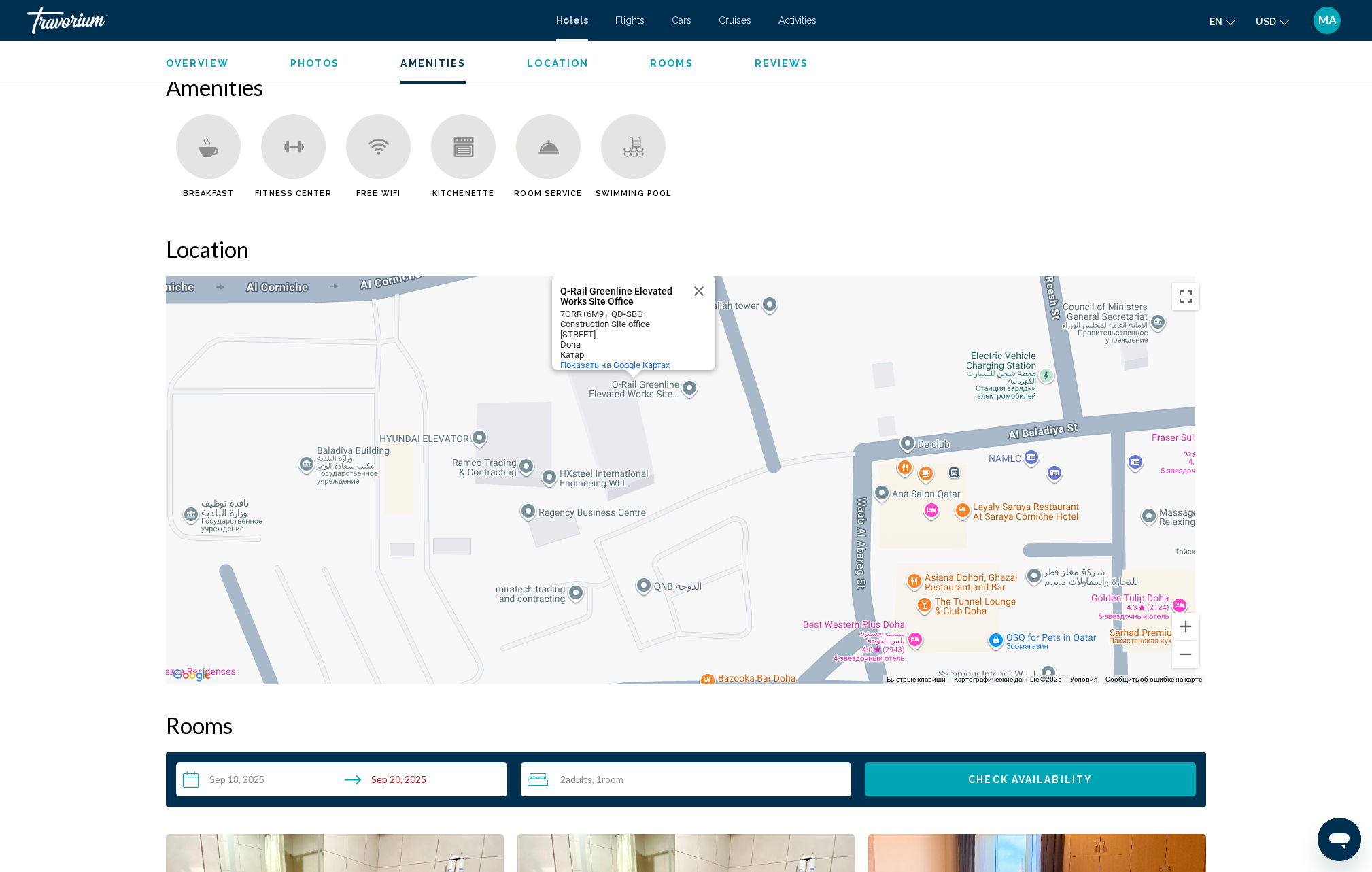 drag, startPoint x: 1042, startPoint y: 567, endPoint x: 906, endPoint y: 512, distance: 146.70037 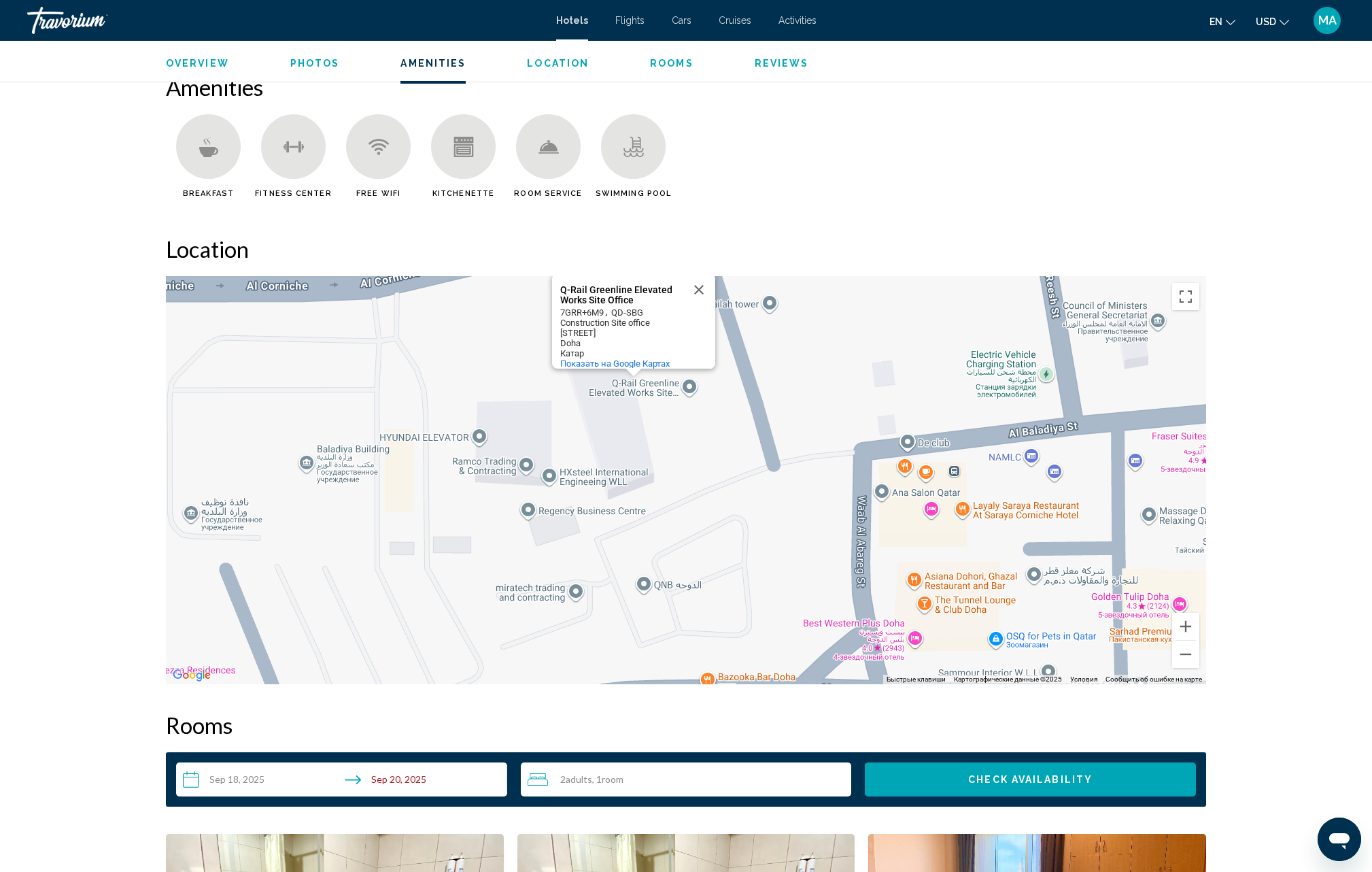 click on "Q-Rail Greenline Elevated Works Site Office Q-Rail Greenline Elevated Works Site Office 7GRR+6M9، QD-SBG Construction Site office [STREET] Doha [COUNTRY] Показать на Google Картах" at bounding box center [686, 480] 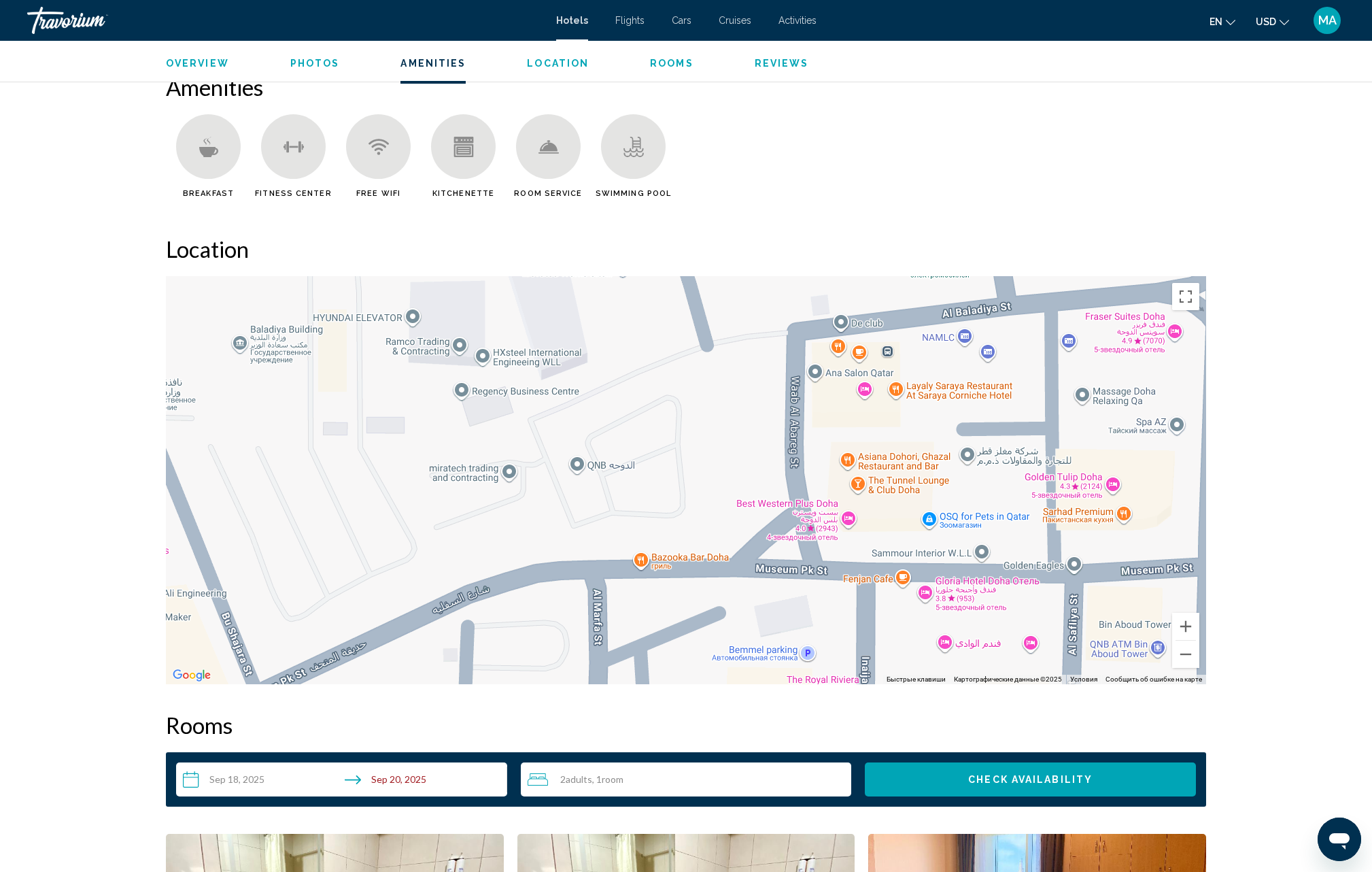 drag, startPoint x: 936, startPoint y: 601, endPoint x: 869, endPoint y: 479, distance: 139.18692 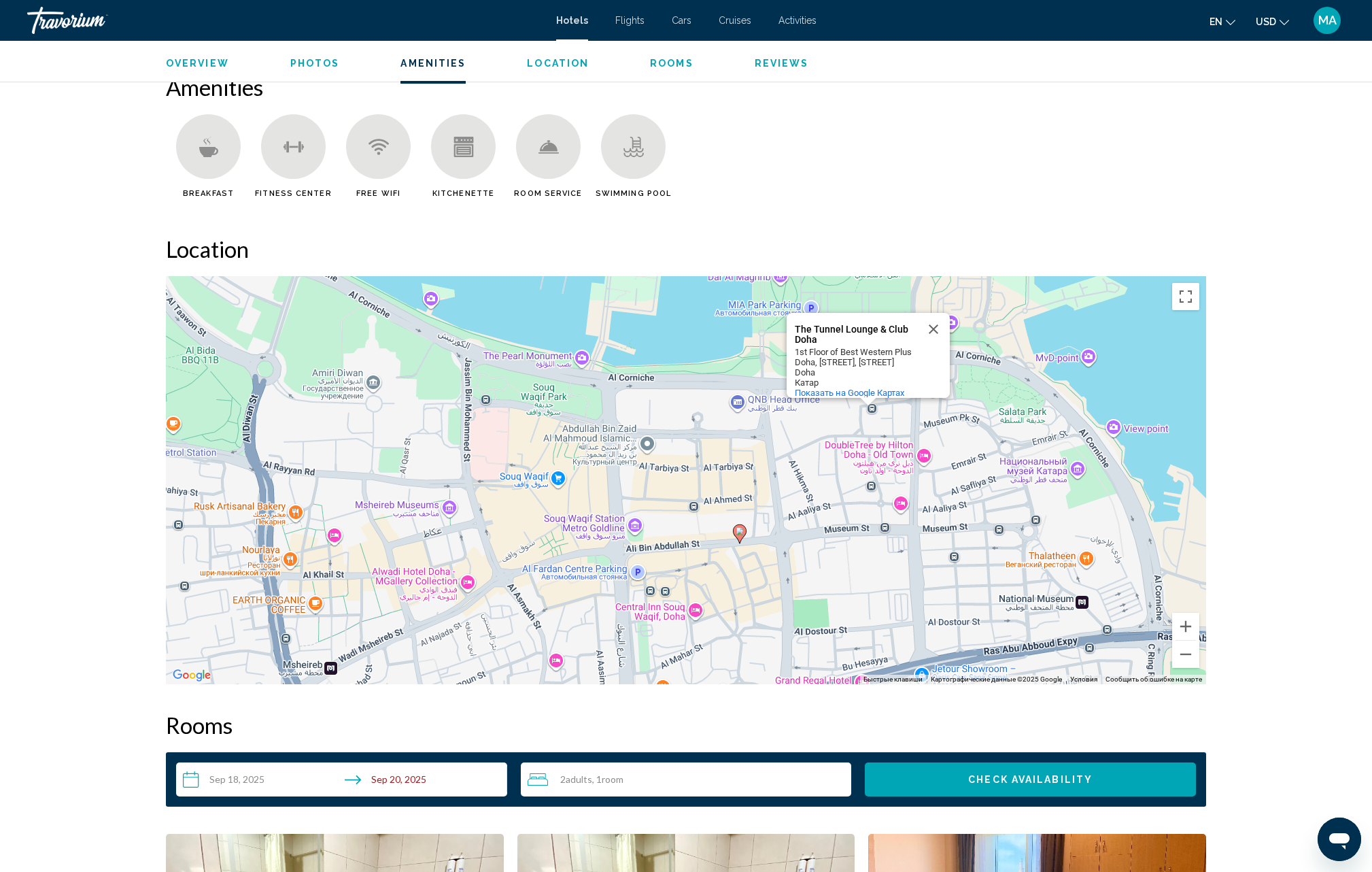 drag, startPoint x: 748, startPoint y: 607, endPoint x: 824, endPoint y: 509, distance: 124.01613 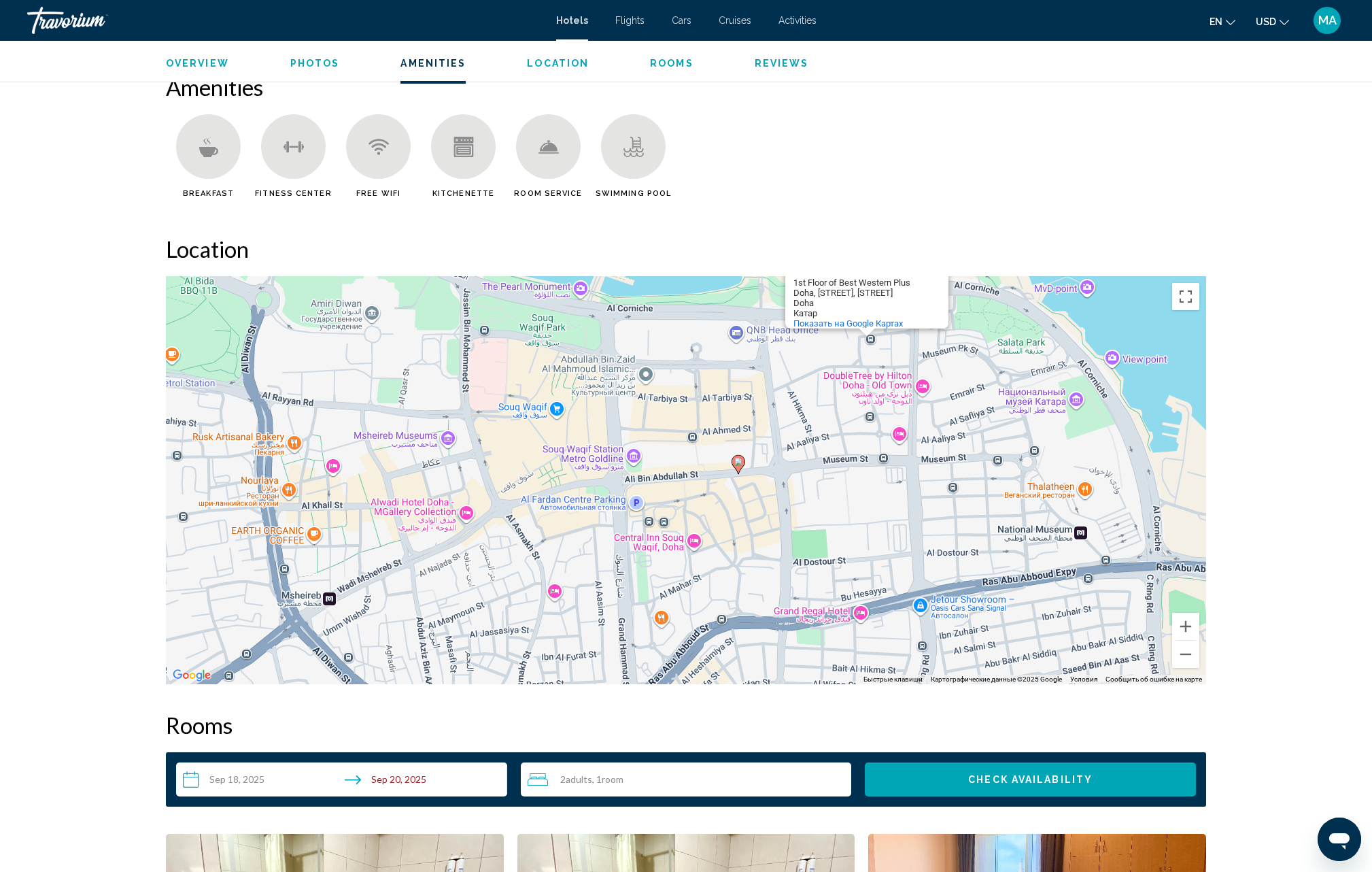 drag, startPoint x: 820, startPoint y: 601, endPoint x: 819, endPoint y: 531, distance: 70.007142 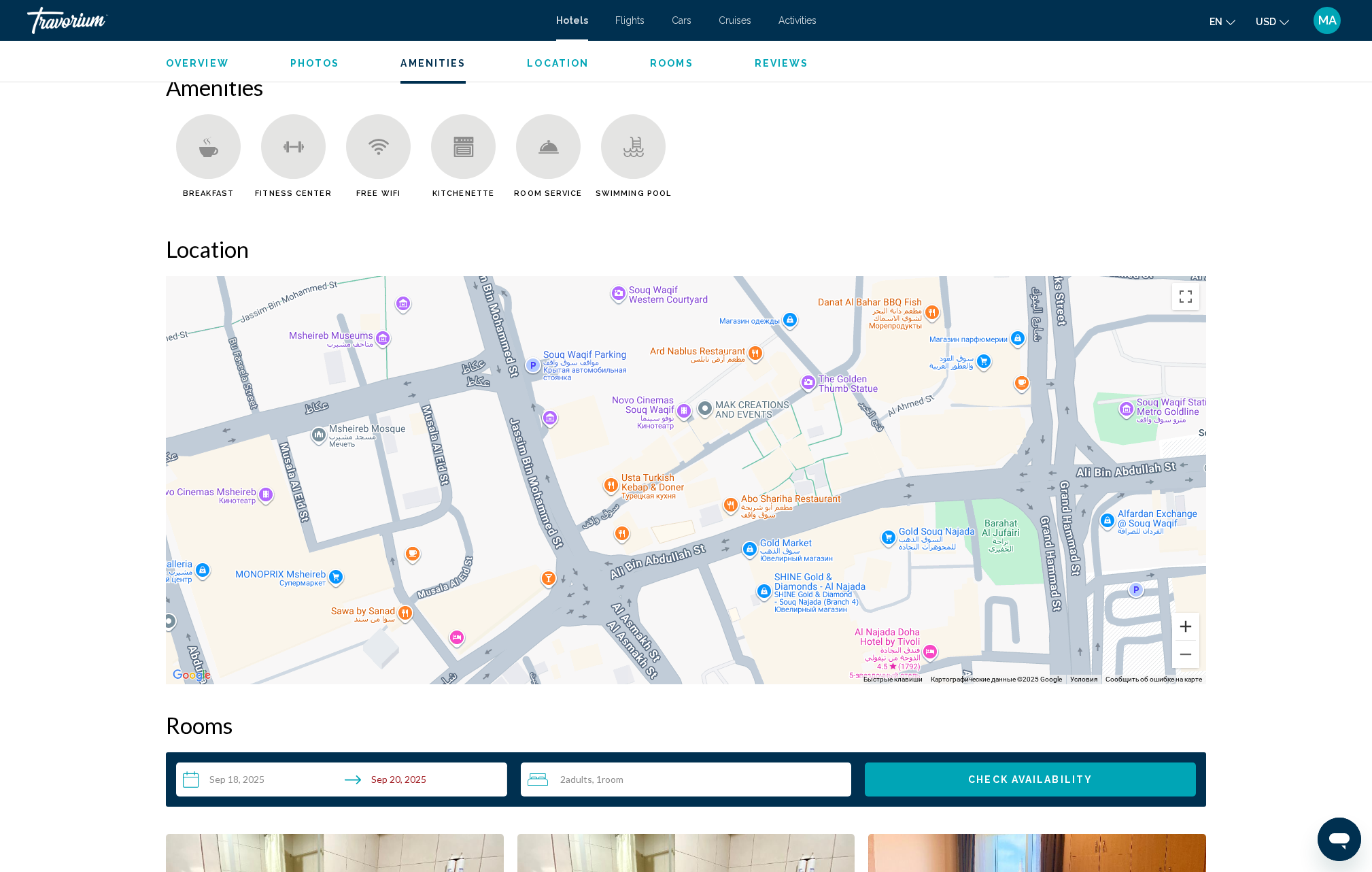 click at bounding box center (1186, 626) 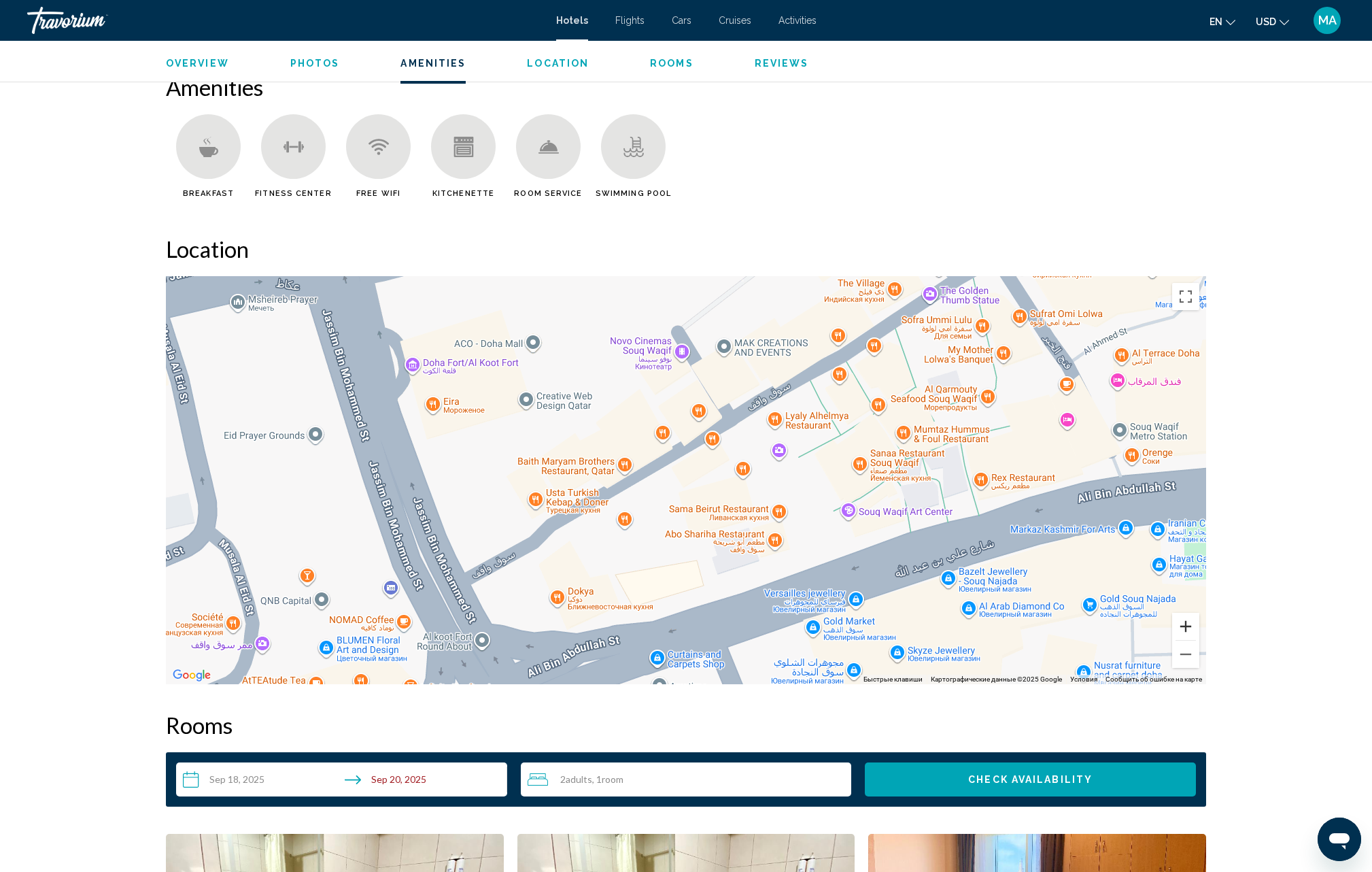 type 